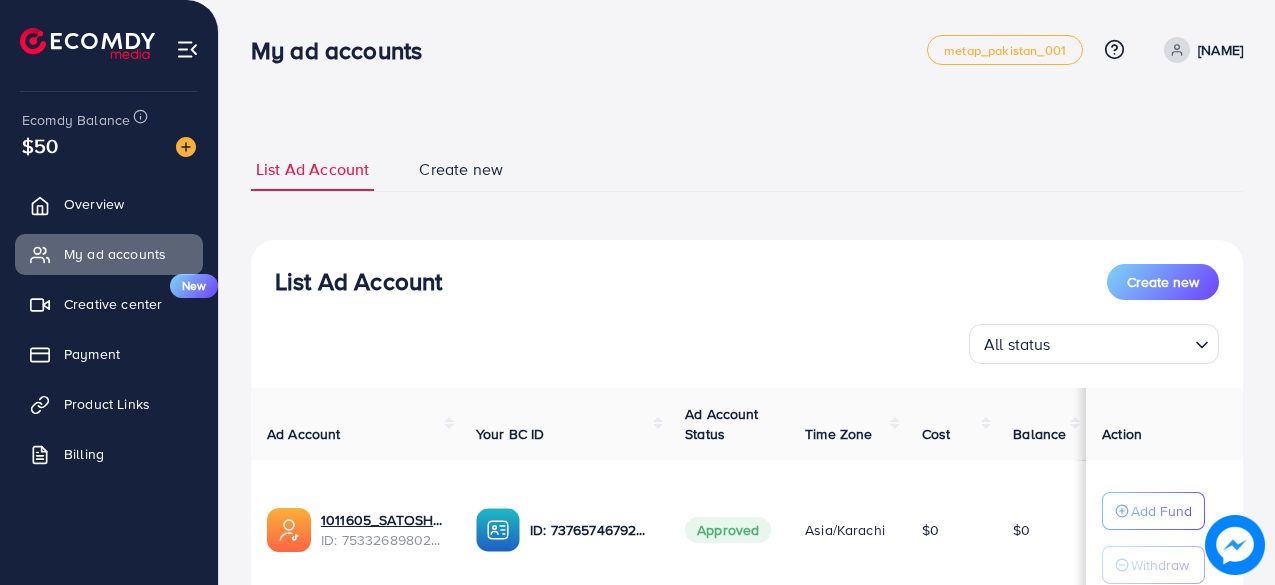 scroll, scrollTop: 297, scrollLeft: 0, axis: vertical 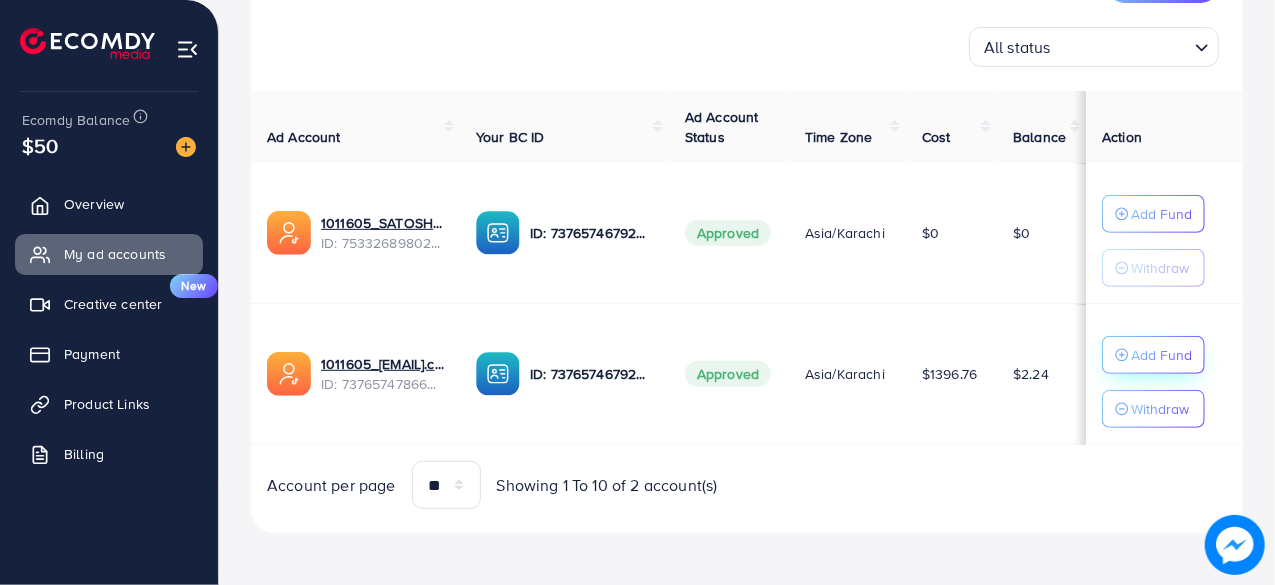 click on "Add Fund" at bounding box center (1161, 214) 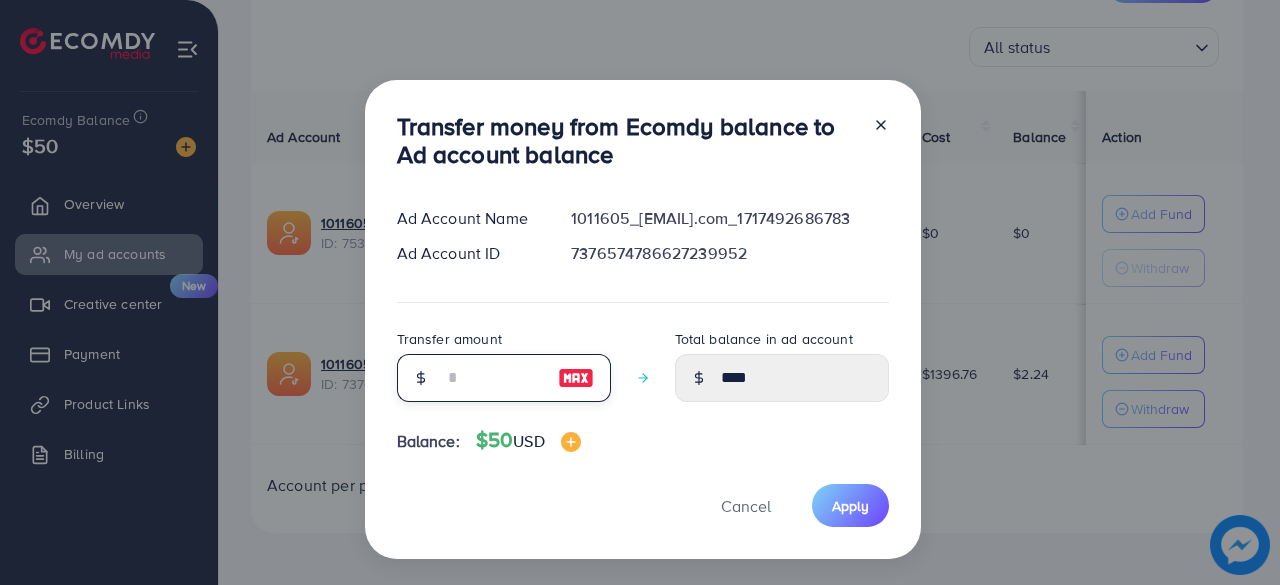 click at bounding box center (493, 378) 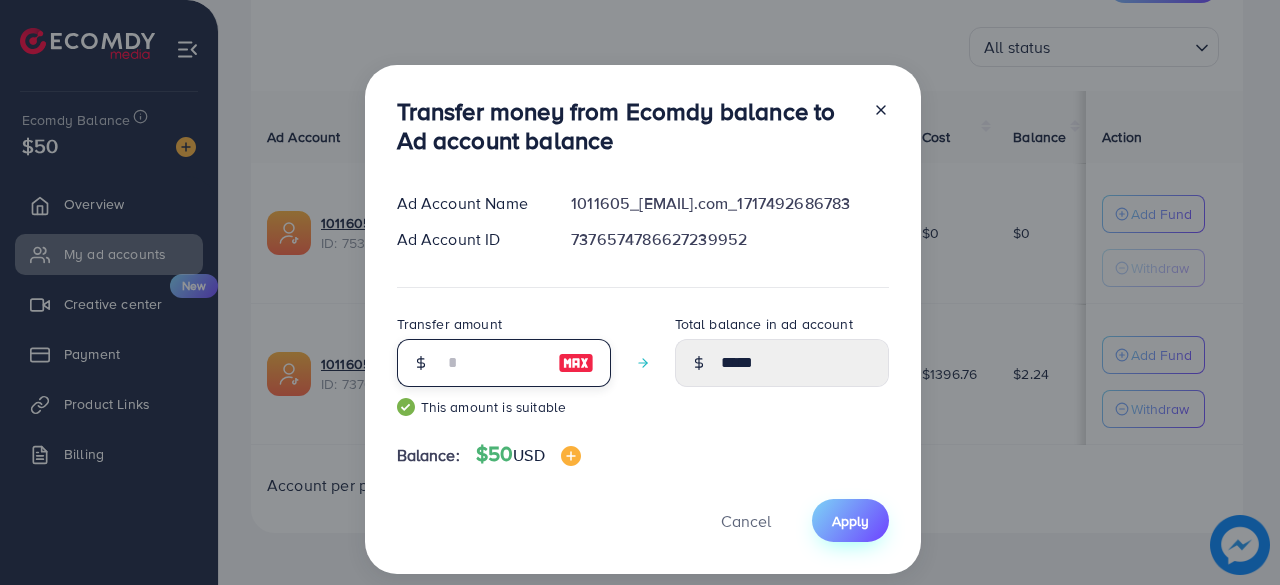 type on "**" 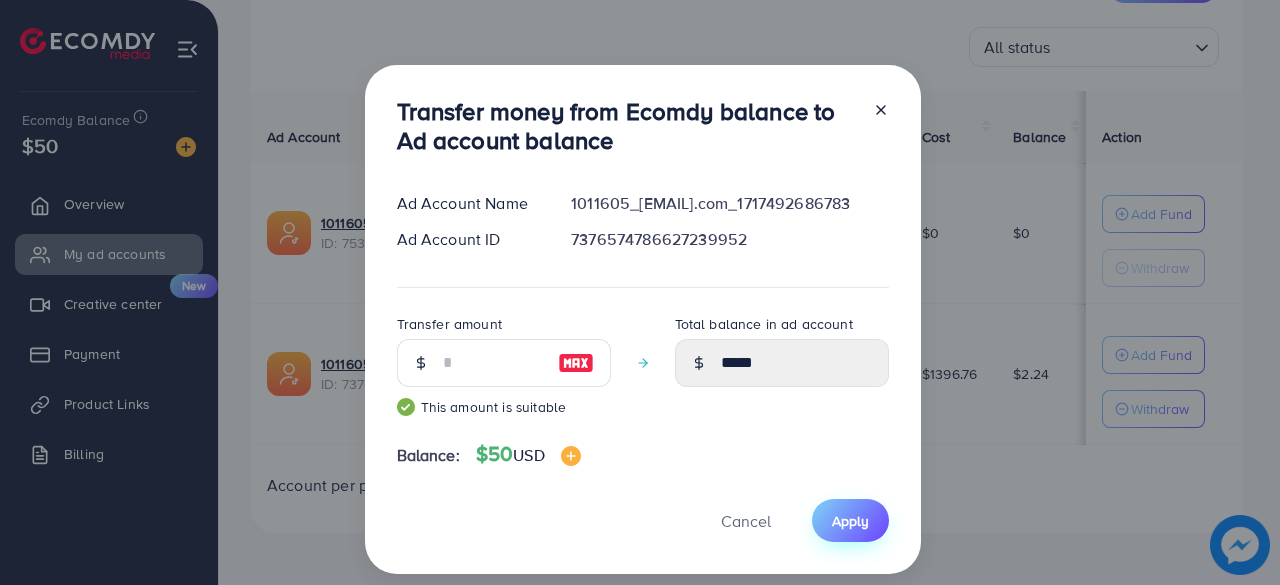 click on "Apply" at bounding box center (850, 521) 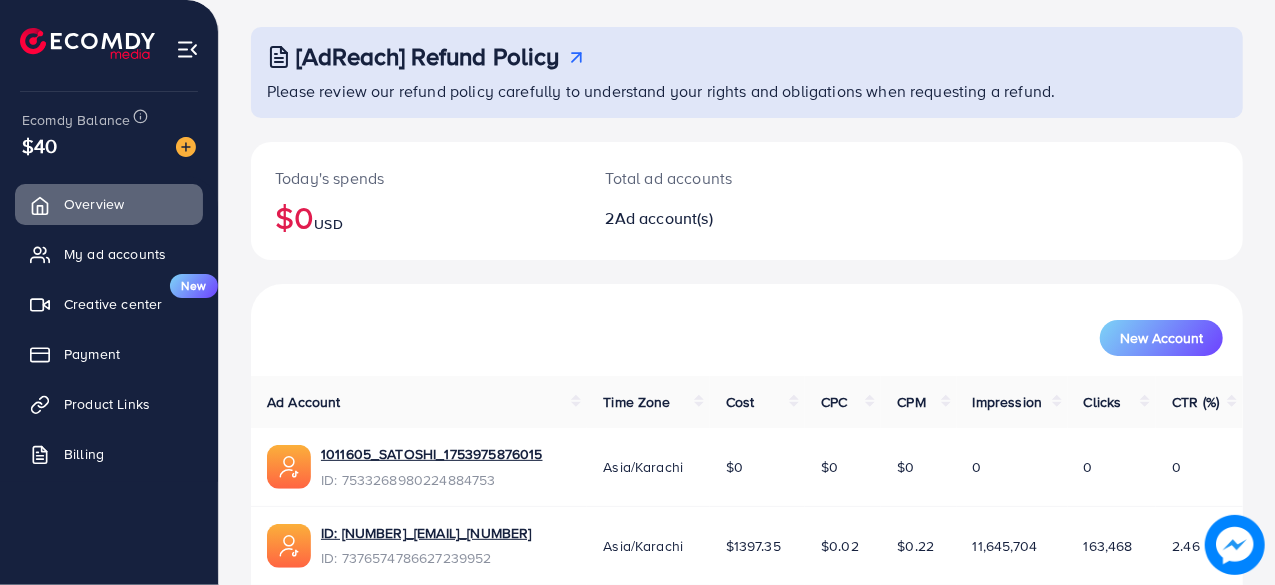 scroll, scrollTop: 180, scrollLeft: 0, axis: vertical 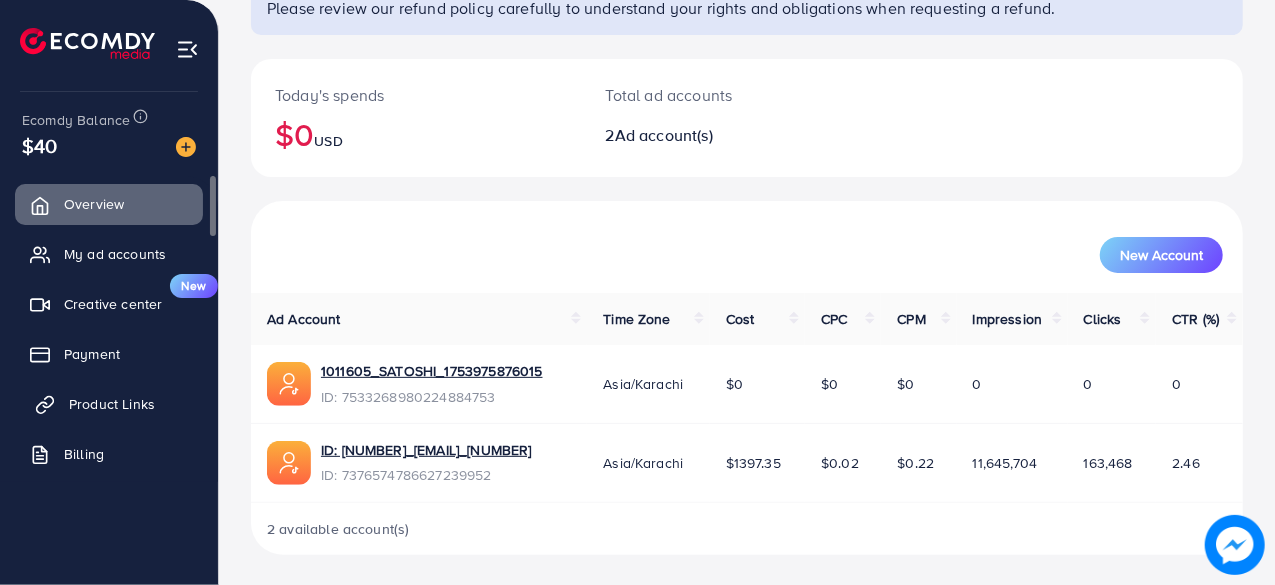 click on "Product Links" at bounding box center [112, 404] 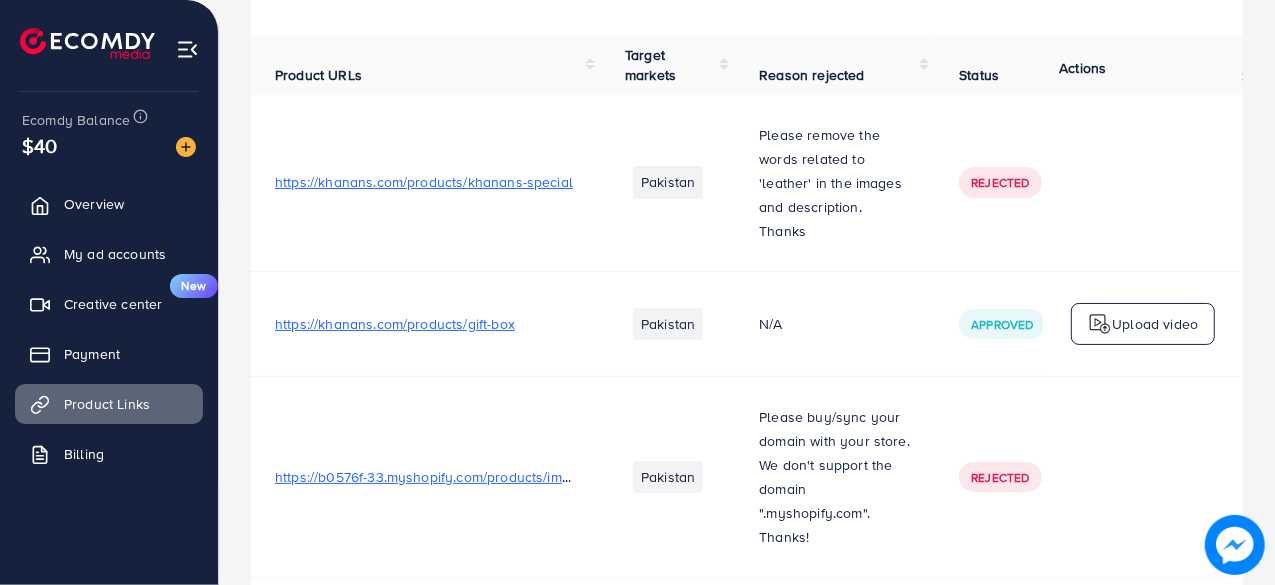 scroll, scrollTop: 0, scrollLeft: 0, axis: both 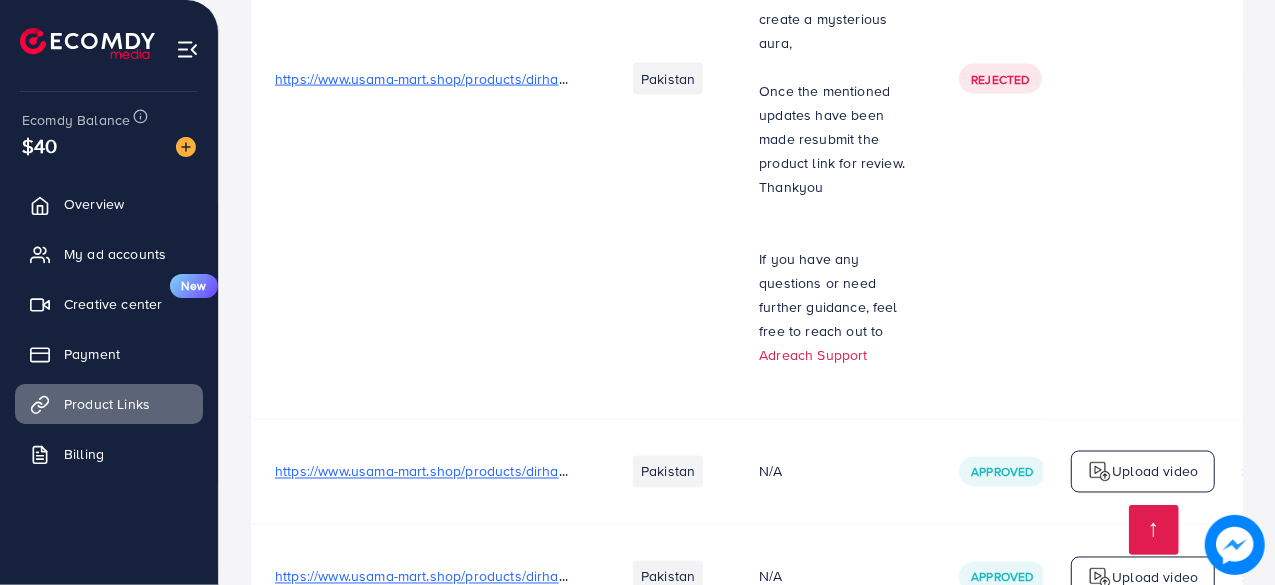 click on "https://www.usama-mart.shop/products/kangroo-long-wallet" at bounding box center (465, 1420) 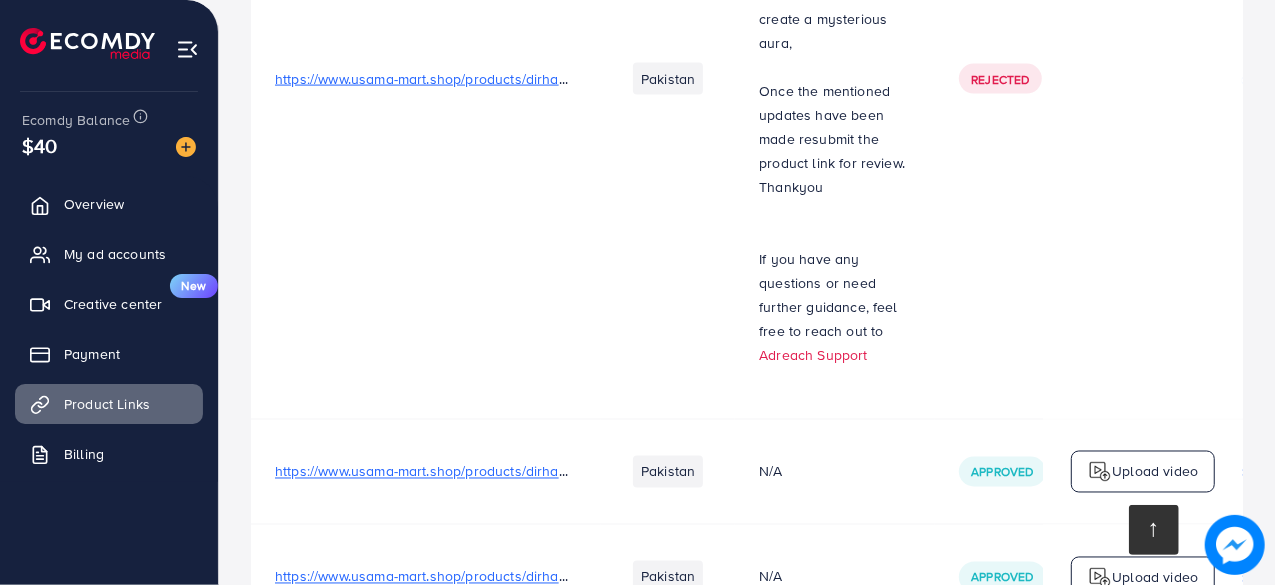 click at bounding box center (1154, 530) 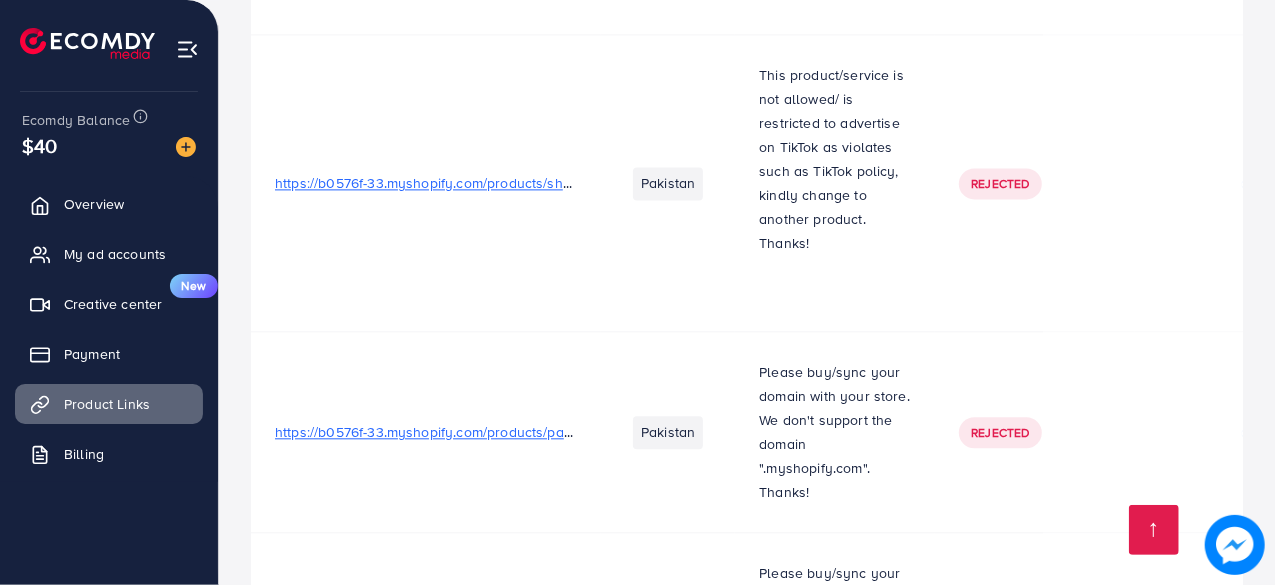 scroll, scrollTop: 0, scrollLeft: 0, axis: both 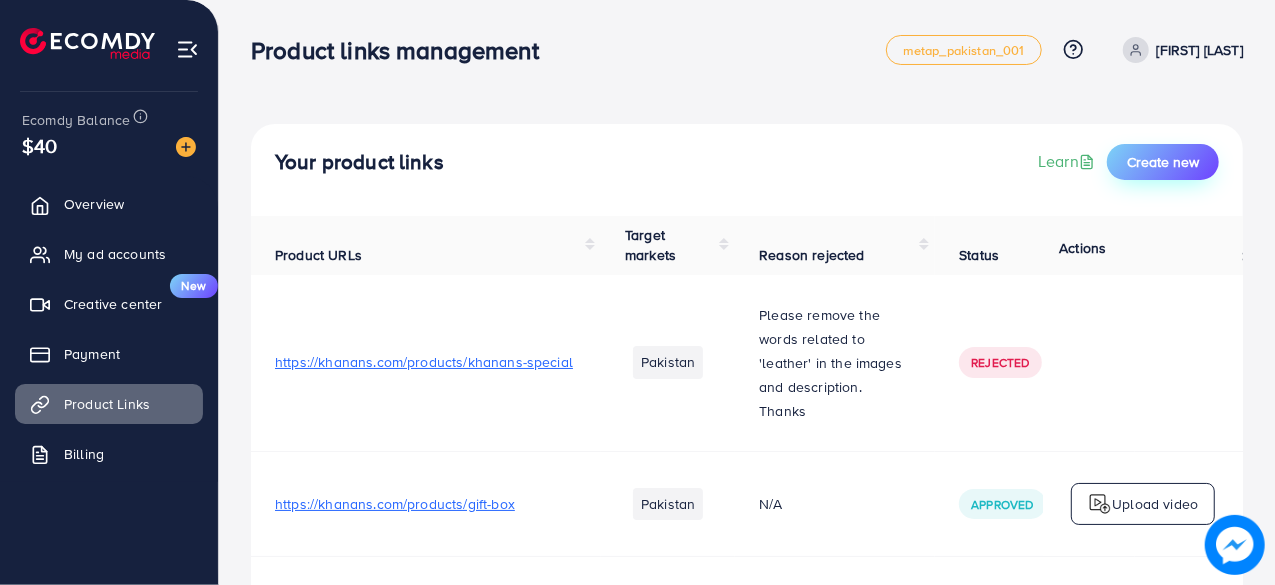 click on "Create new" at bounding box center [1163, 162] 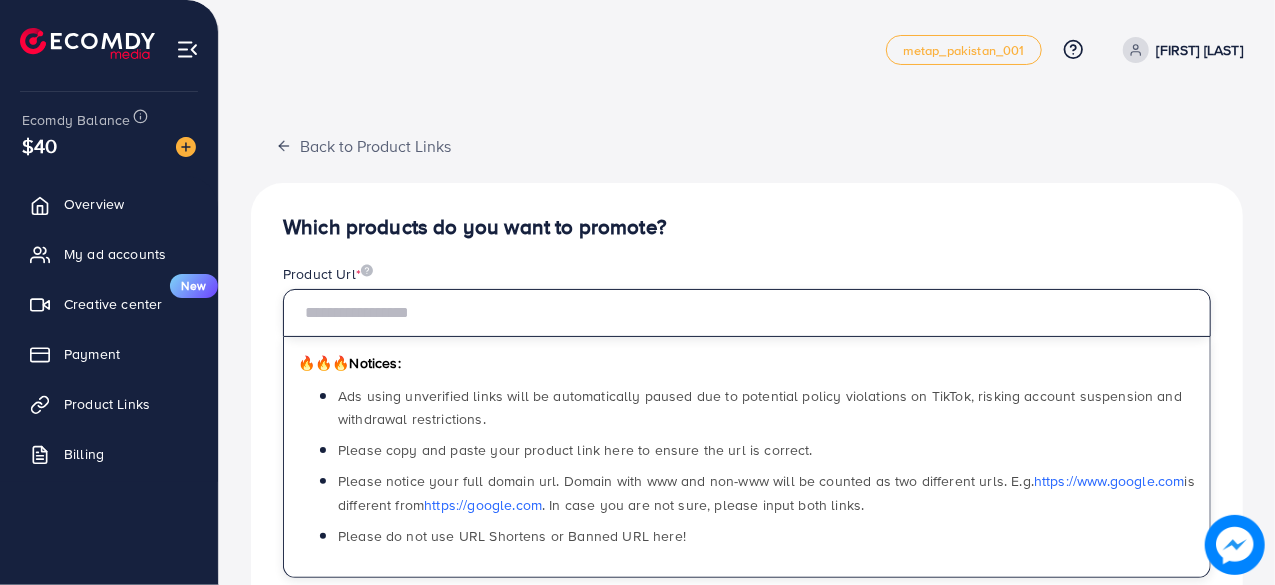 click at bounding box center [747, 313] 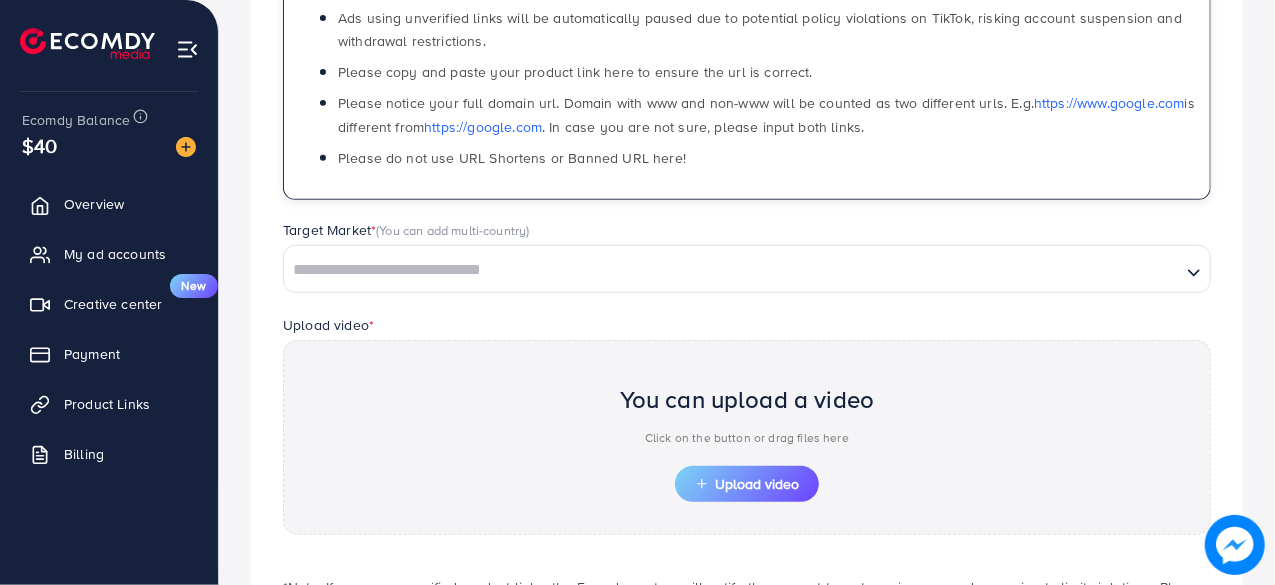 scroll, scrollTop: 400, scrollLeft: 0, axis: vertical 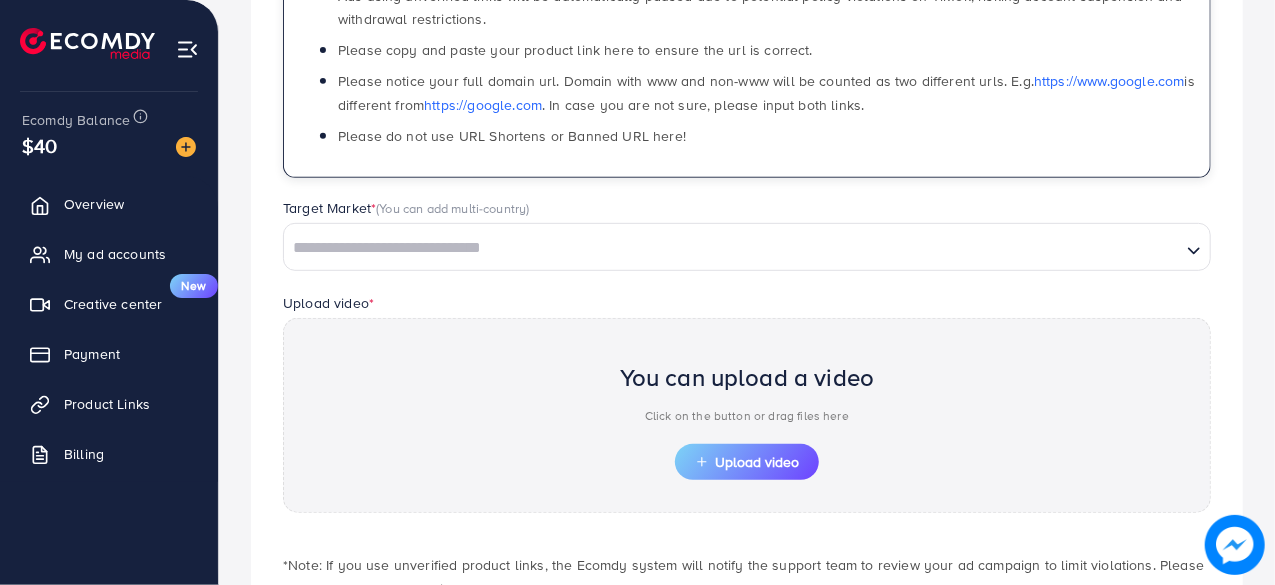 type on "**********" 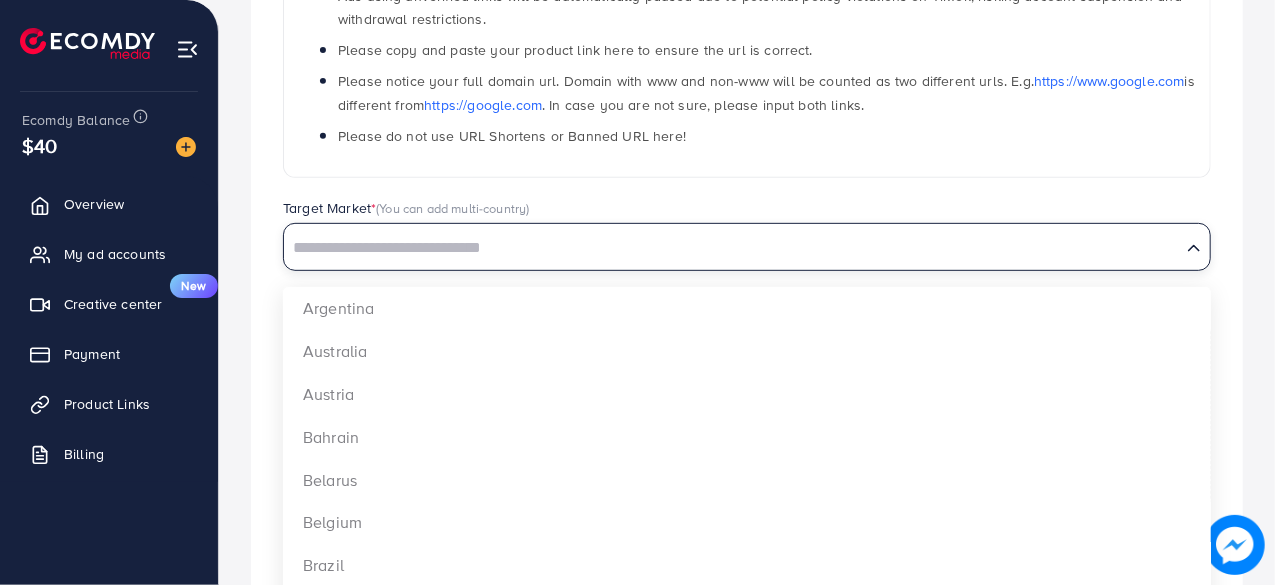 click at bounding box center (732, 248) 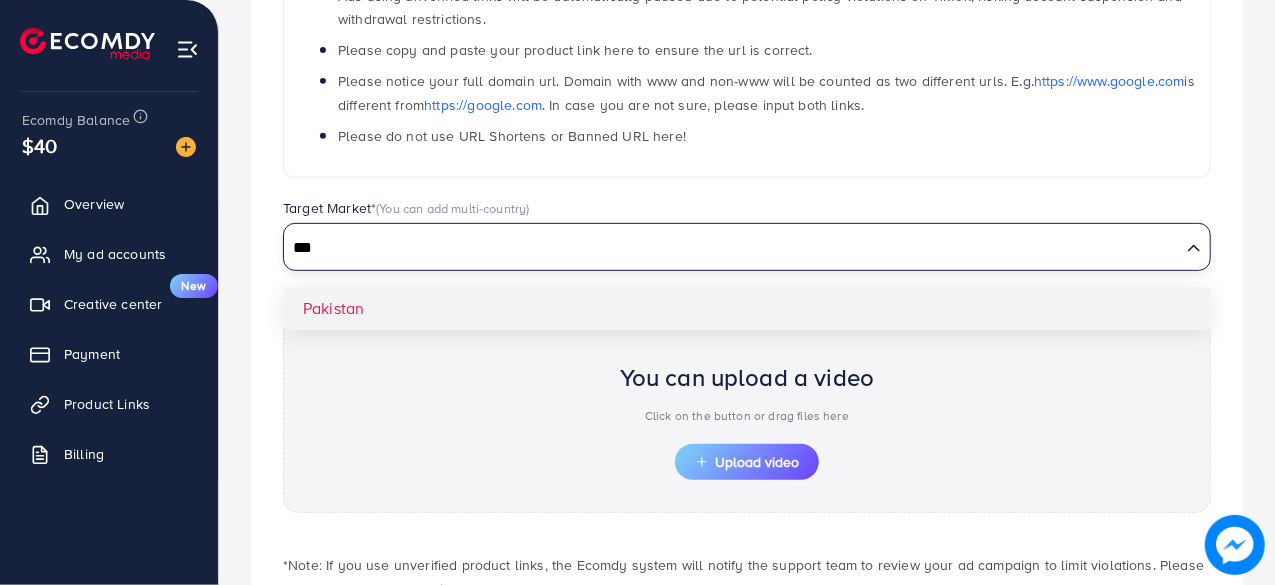 type on "***" 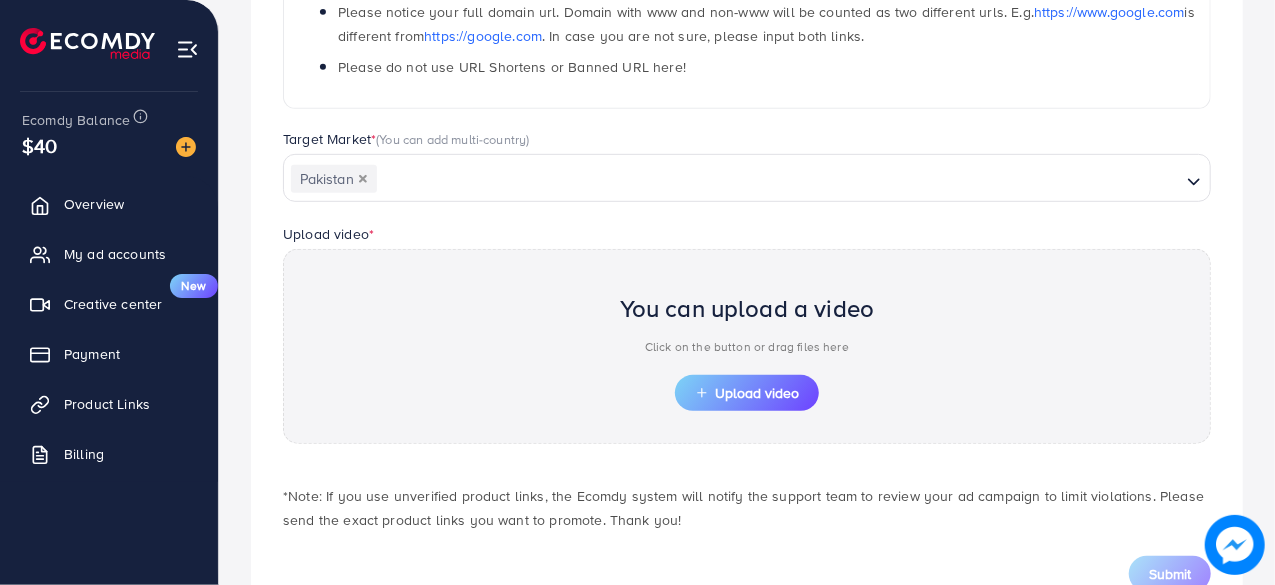 scroll, scrollTop: 500, scrollLeft: 0, axis: vertical 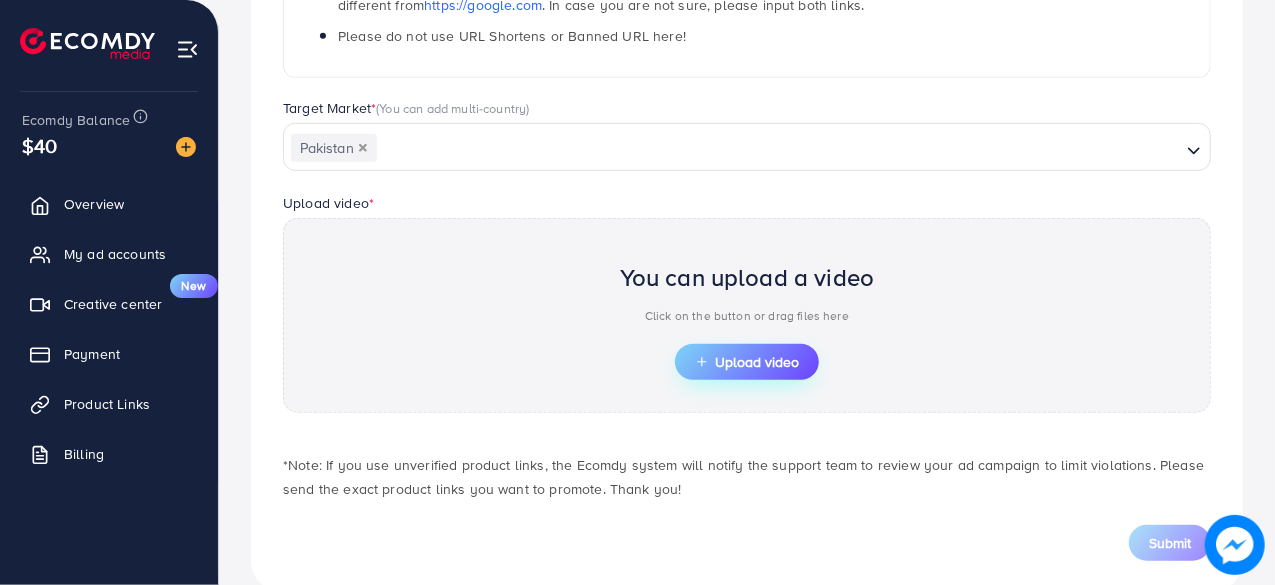 click on "Upload video" at bounding box center [747, 362] 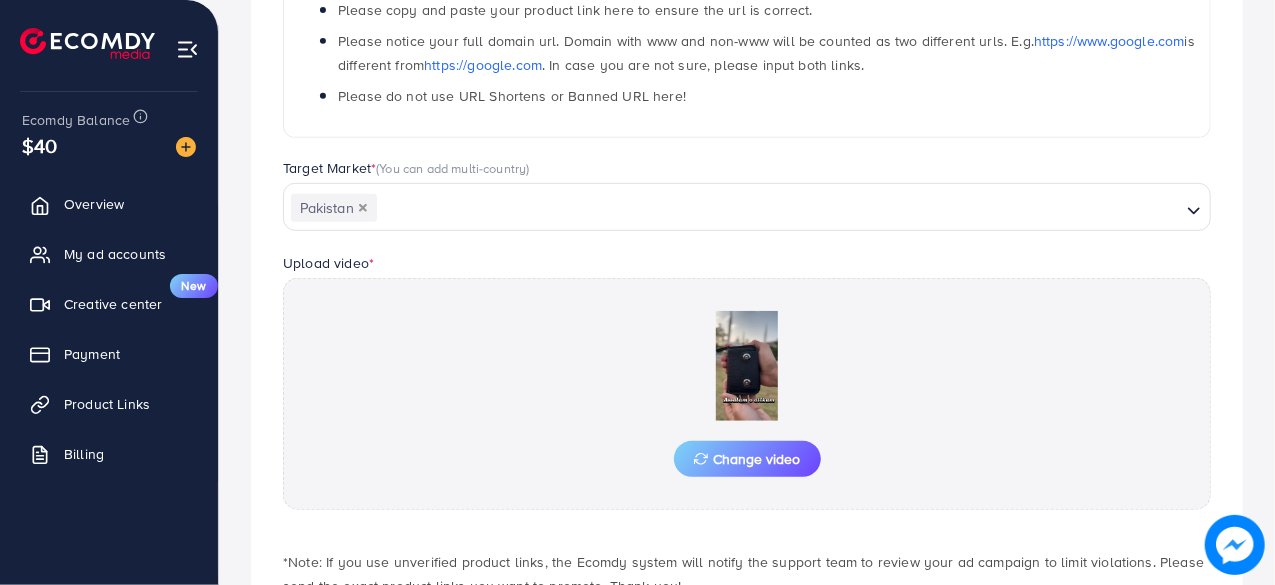 scroll, scrollTop: 500, scrollLeft: 0, axis: vertical 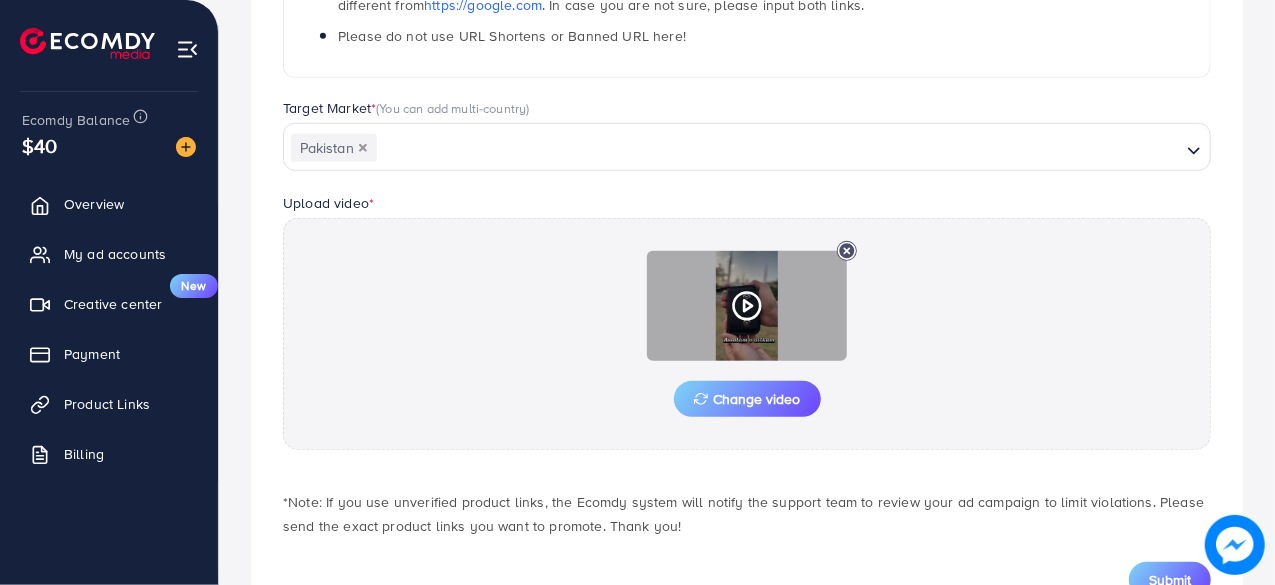 click 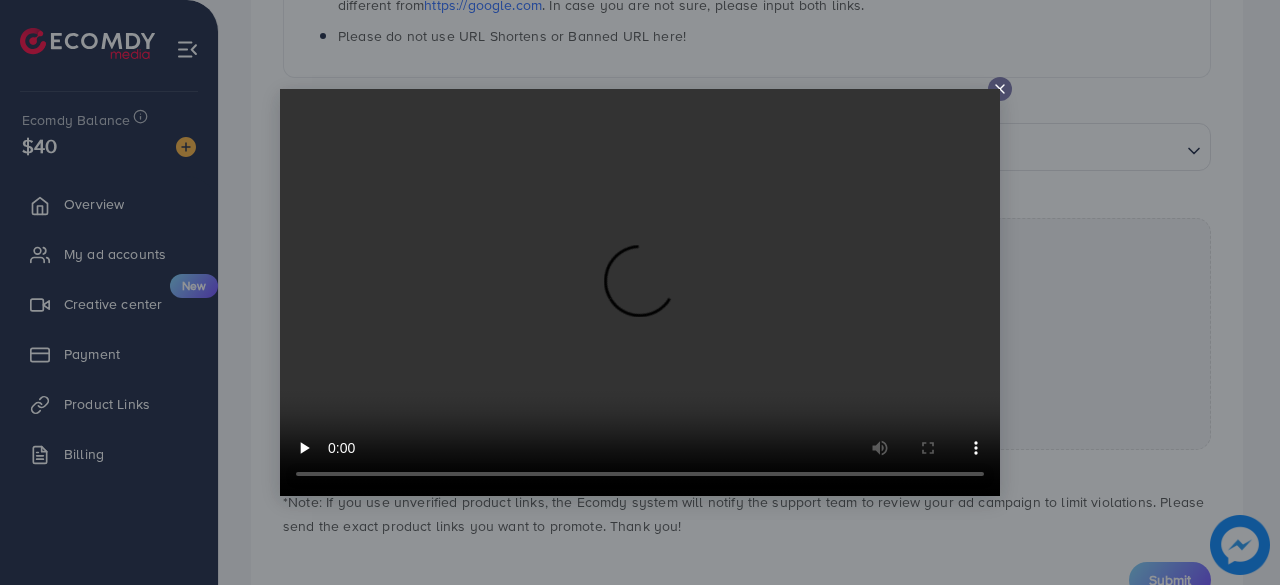 type 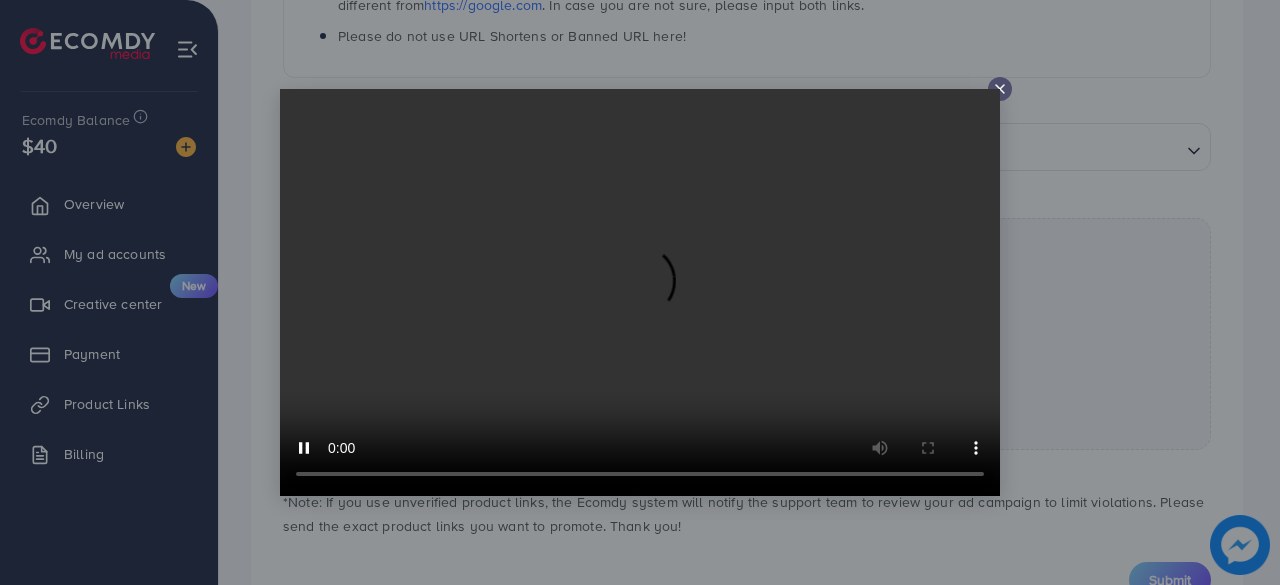 click at bounding box center (640, 292) 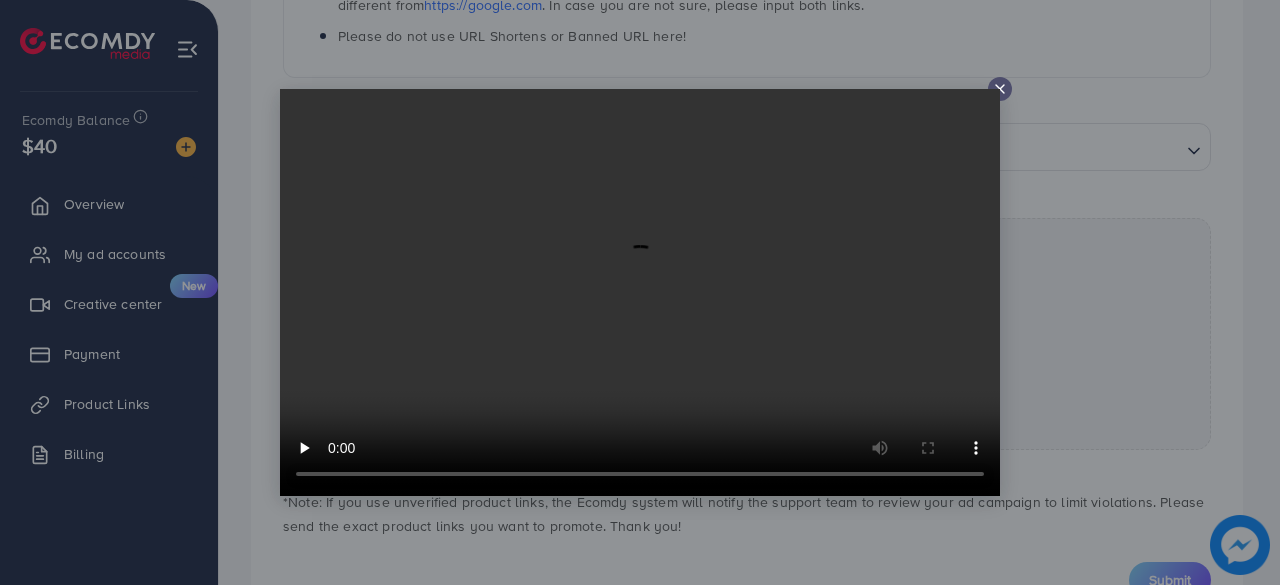 click at bounding box center (640, 292) 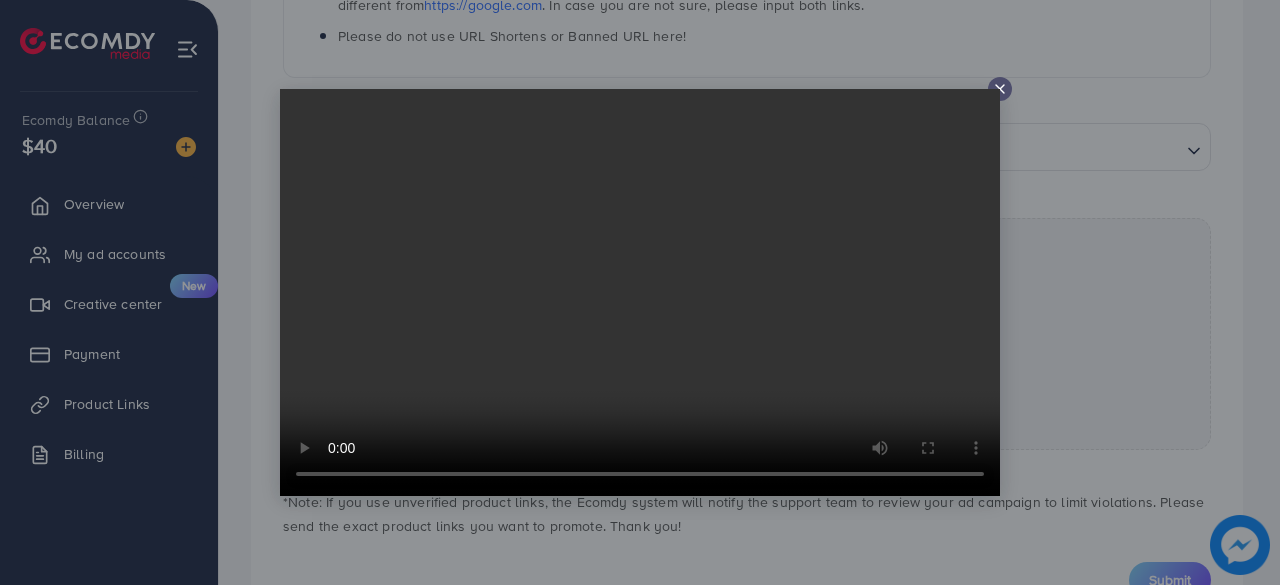 click 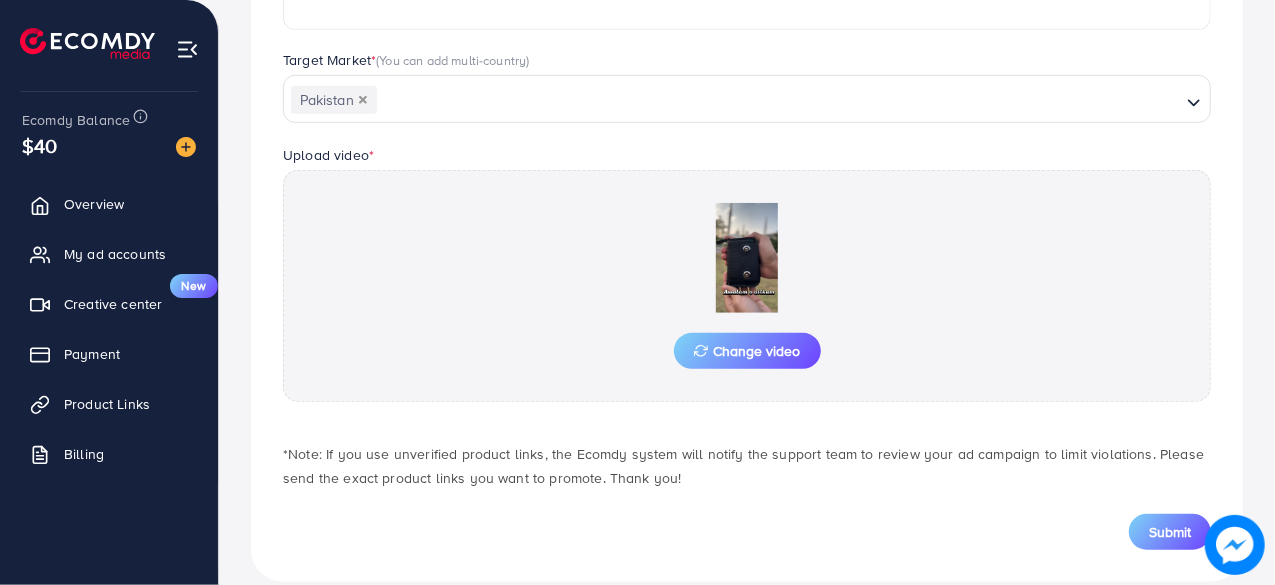 scroll, scrollTop: 574, scrollLeft: 0, axis: vertical 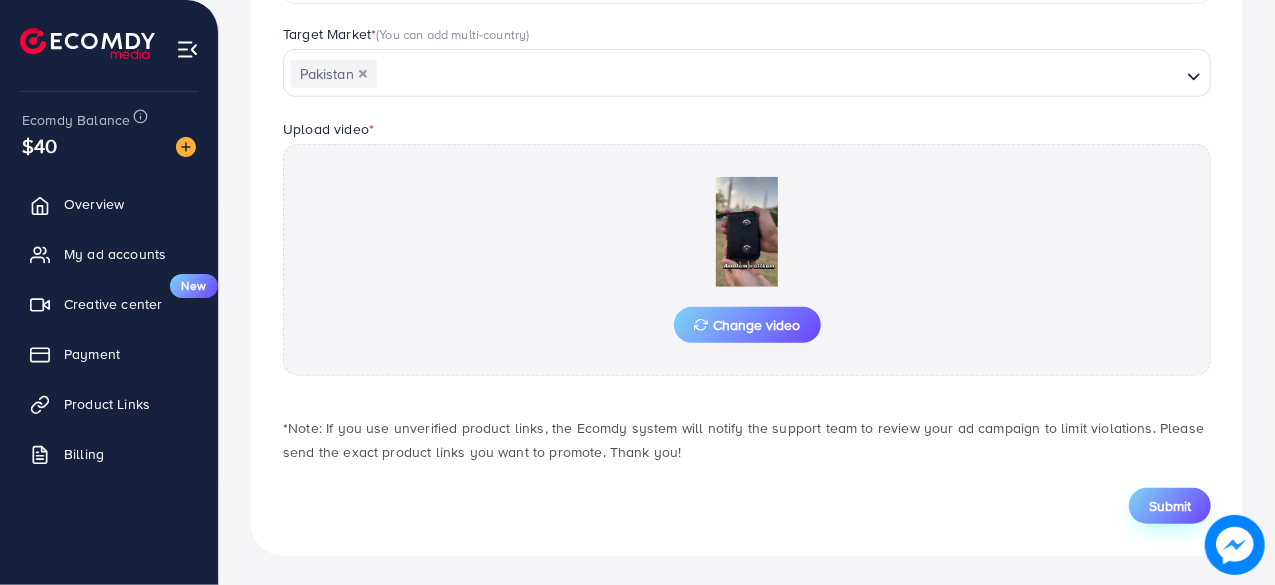 click on "Submit" at bounding box center (1170, 506) 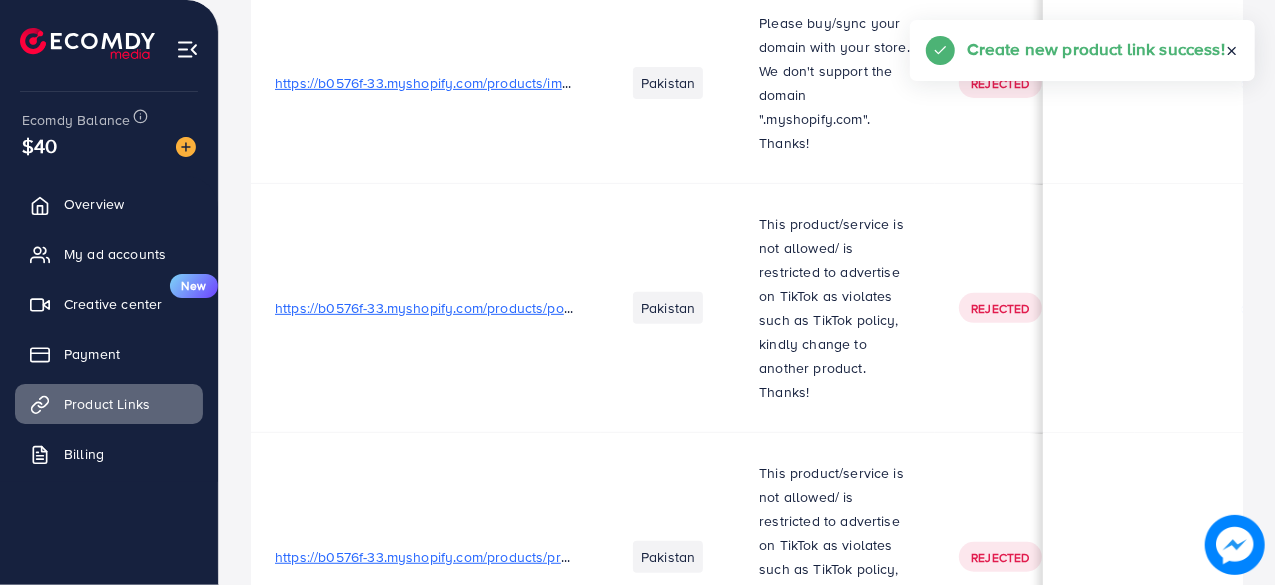 scroll, scrollTop: 0, scrollLeft: 0, axis: both 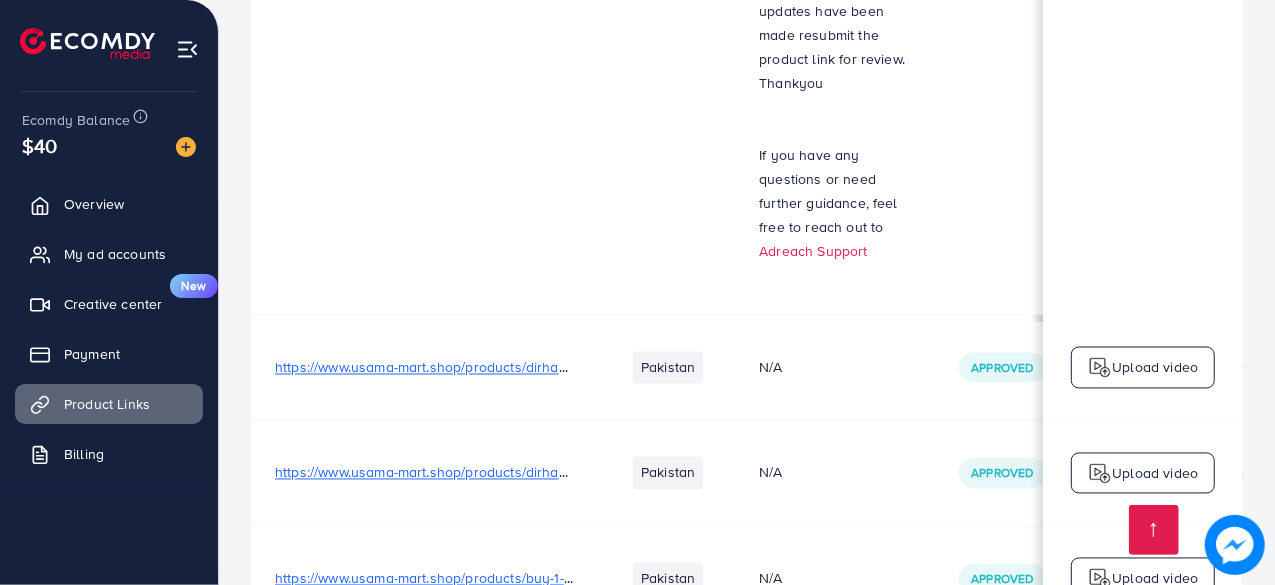drag, startPoint x: 646, startPoint y: 151, endPoint x: 603, endPoint y: 632, distance: 482.9182 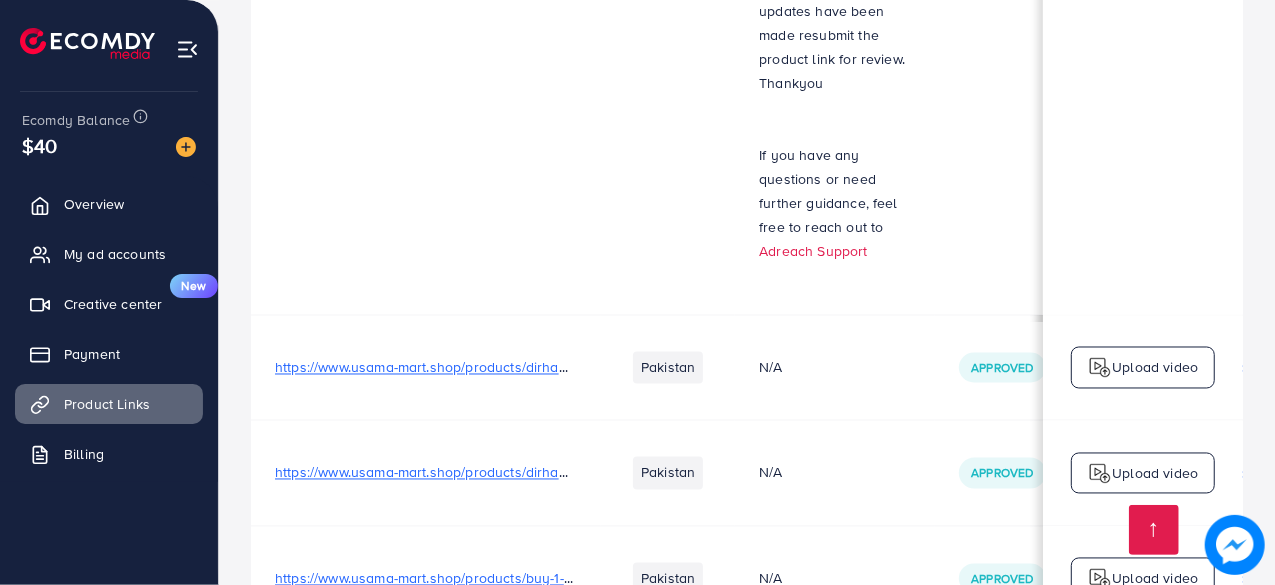 scroll, scrollTop: 0, scrollLeft: 591, axis: horizontal 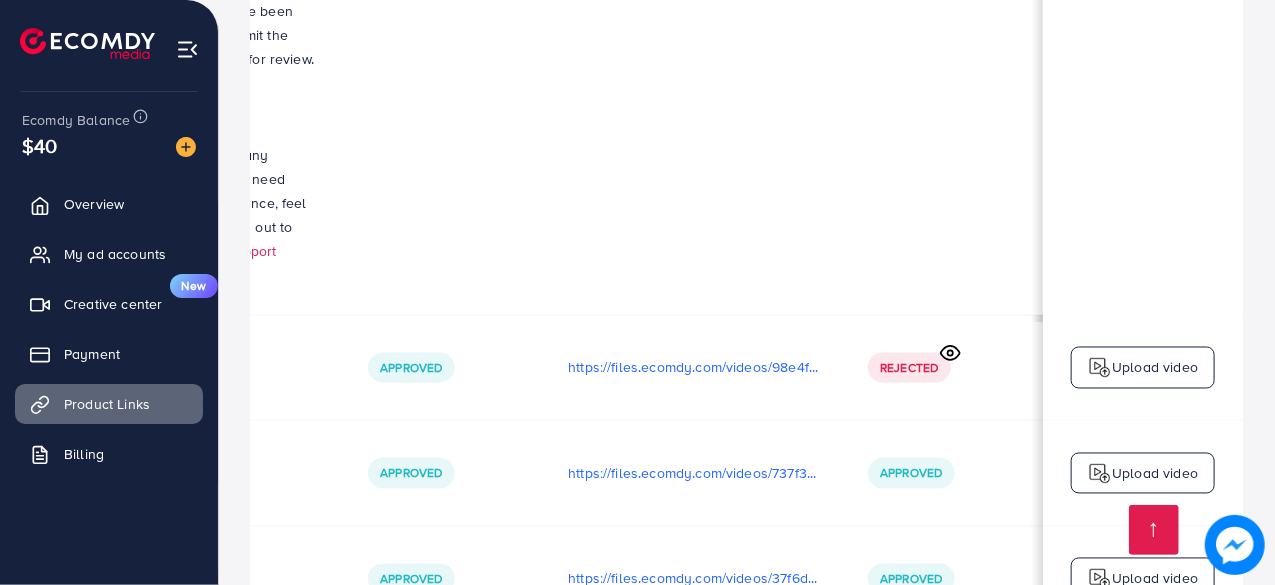 drag, startPoint x: 793, startPoint y: 322, endPoint x: 1194, endPoint y: 347, distance: 401.77853 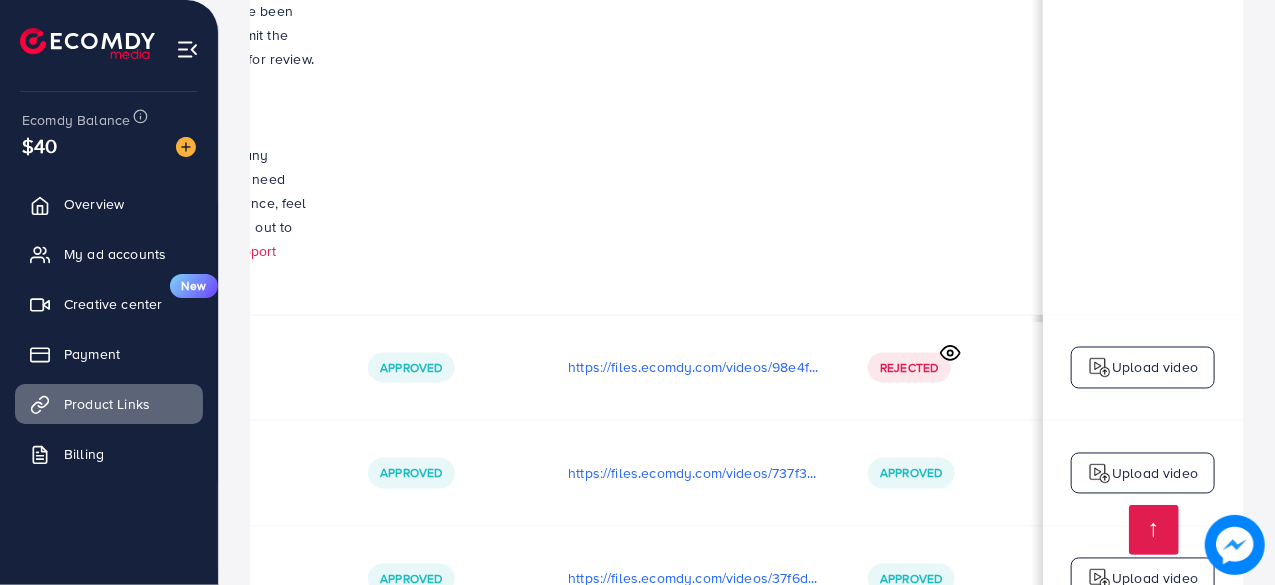 click on "https://files.ecomdy.com/videos/216e1c61-830f-4c65-b247-507be1519e59-1754466143209.mp4" at bounding box center [694, 1790] 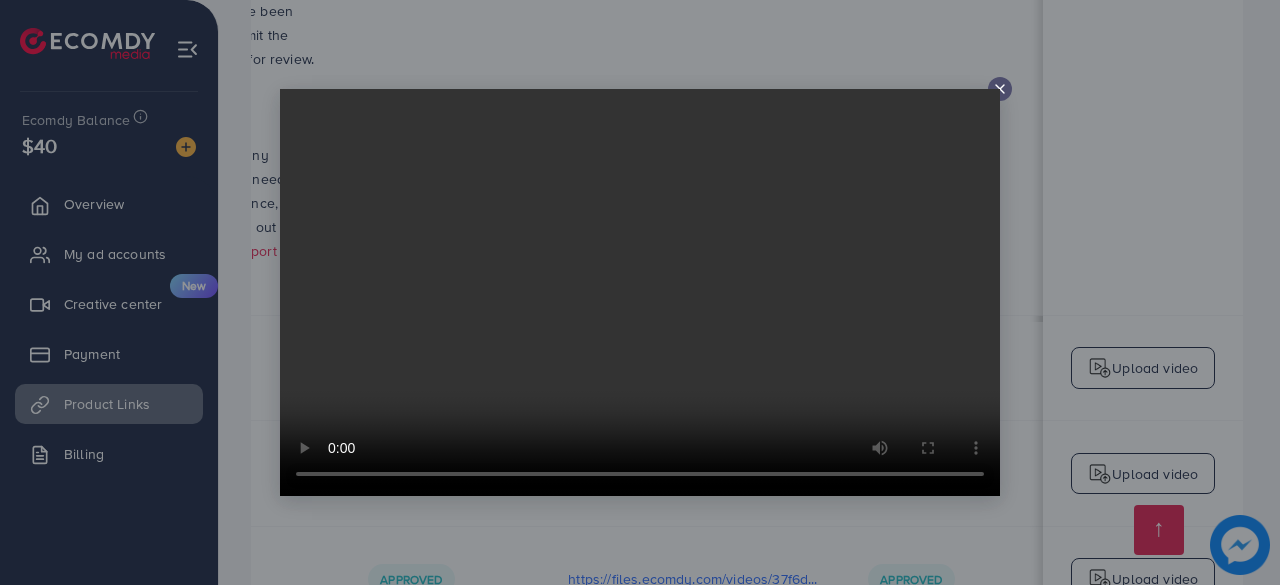 click 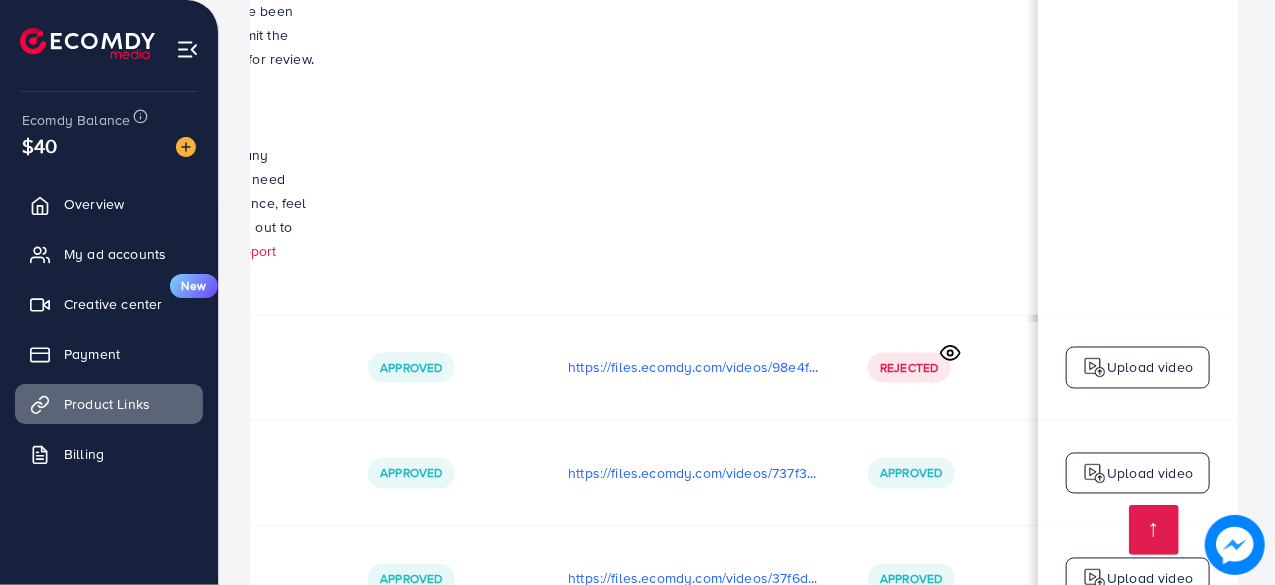 scroll, scrollTop: 0, scrollLeft: 586, axis: horizontal 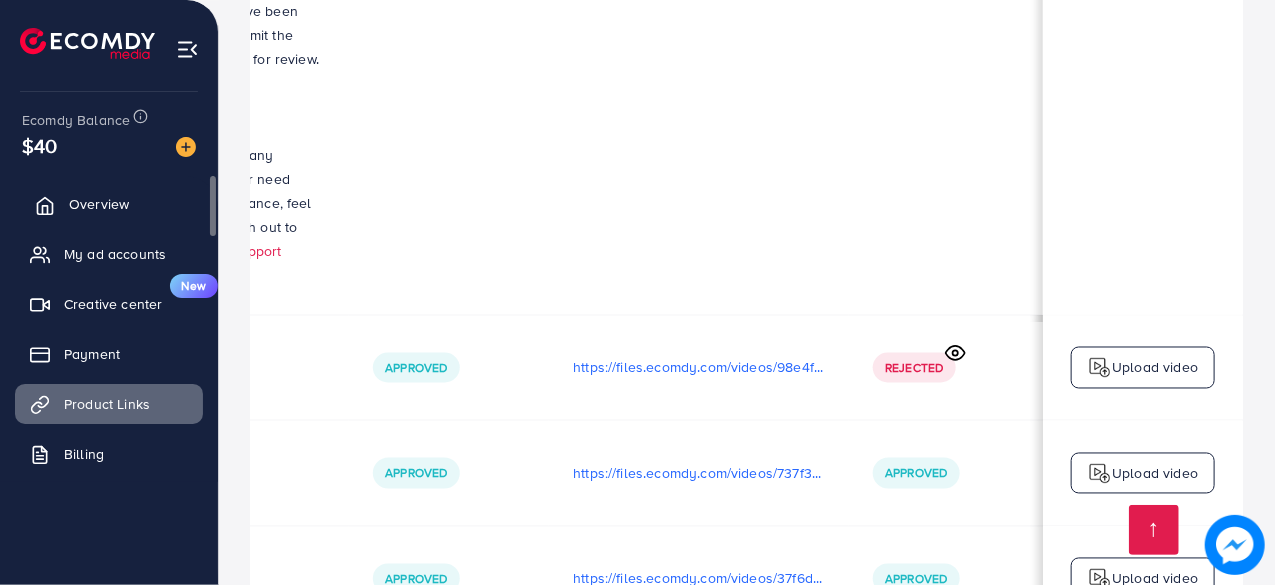 click on "Overview" at bounding box center (109, 204) 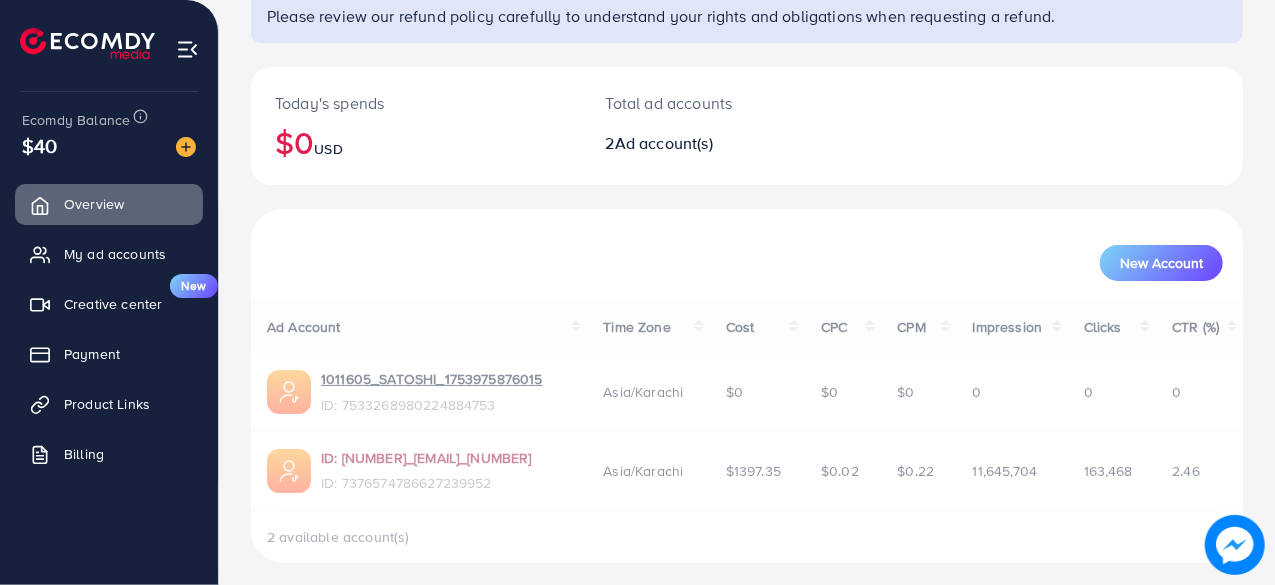 scroll, scrollTop: 180, scrollLeft: 0, axis: vertical 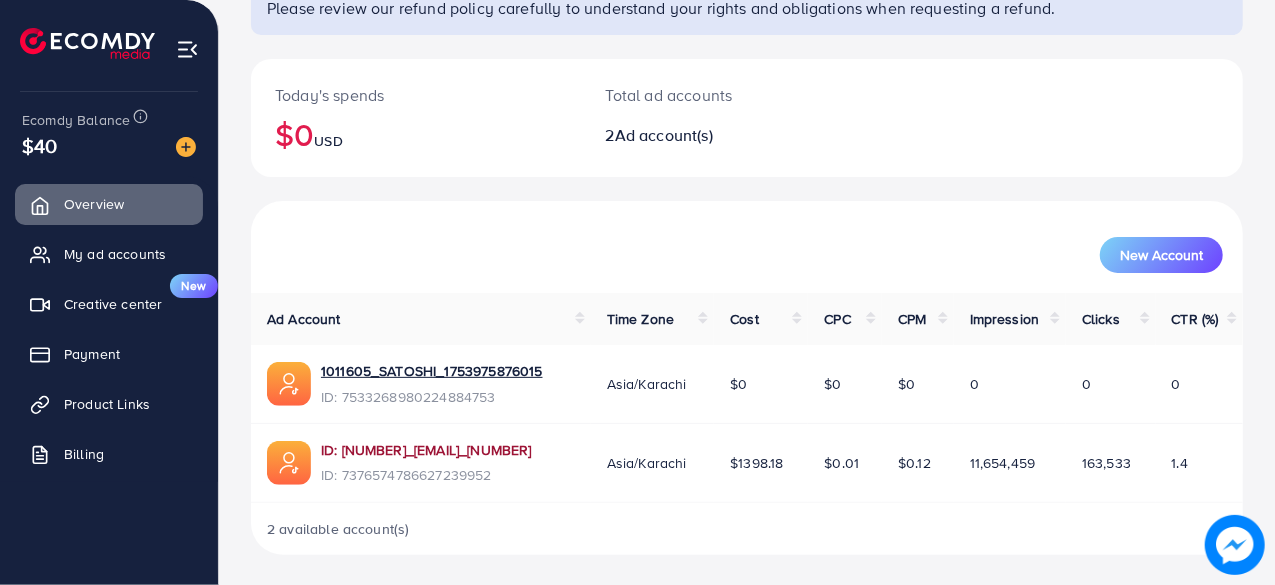 click on "1011605_[EMAIL].com_1717492686783" at bounding box center [426, 450] 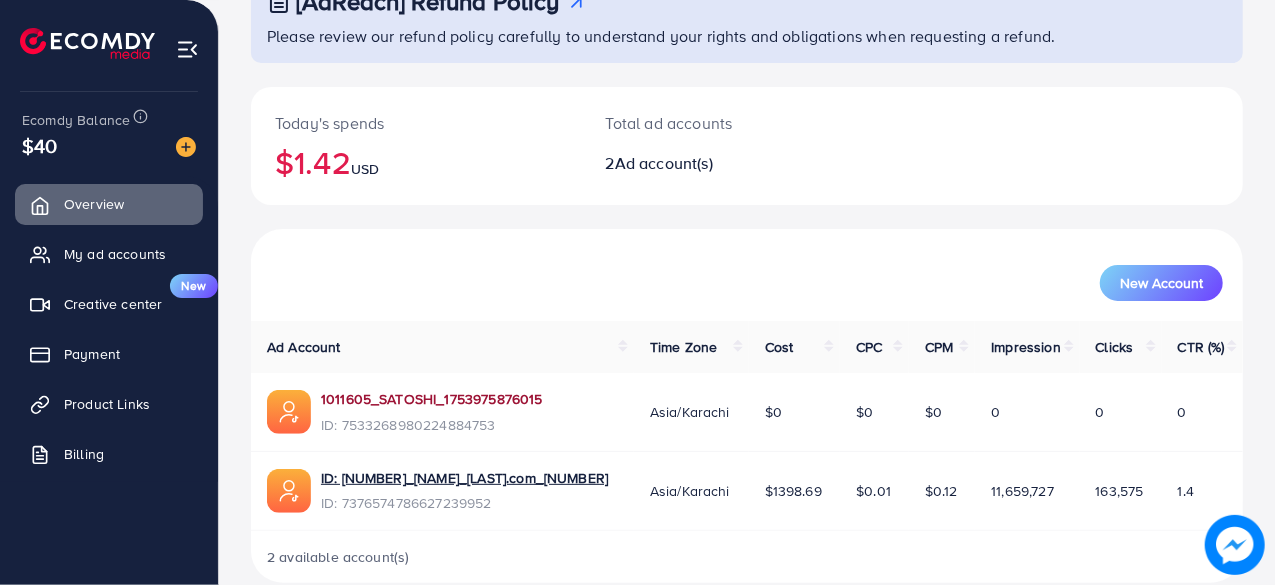 scroll, scrollTop: 180, scrollLeft: 0, axis: vertical 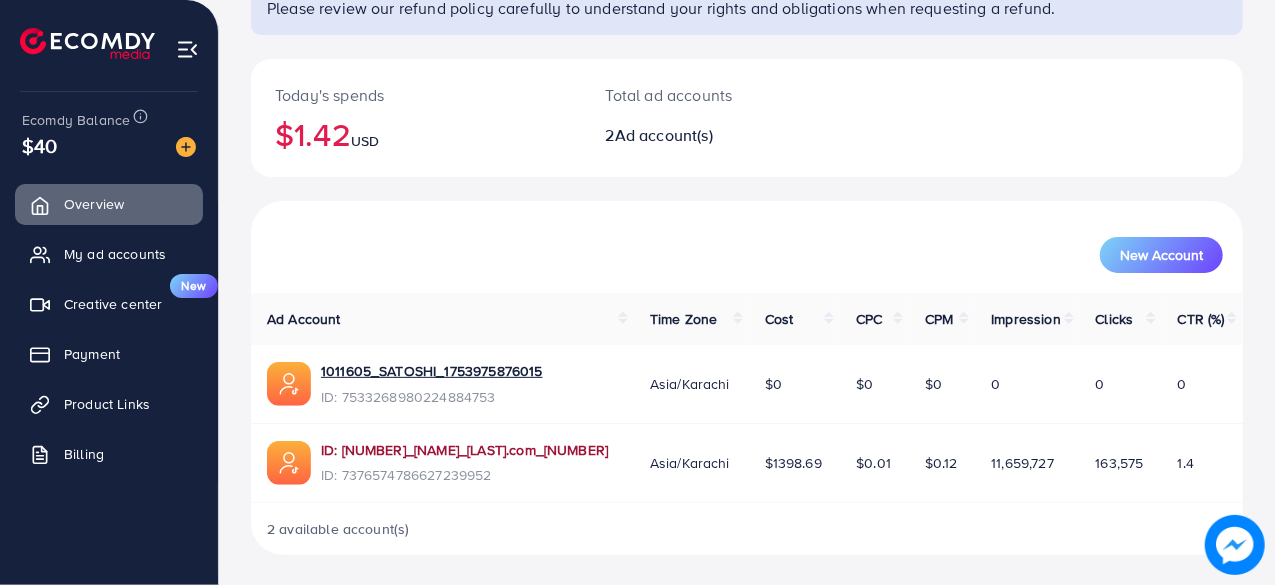click on "ID: [NUMBER]_[NAME]_[LAST].com_[NUMBER]" at bounding box center [464, 450] 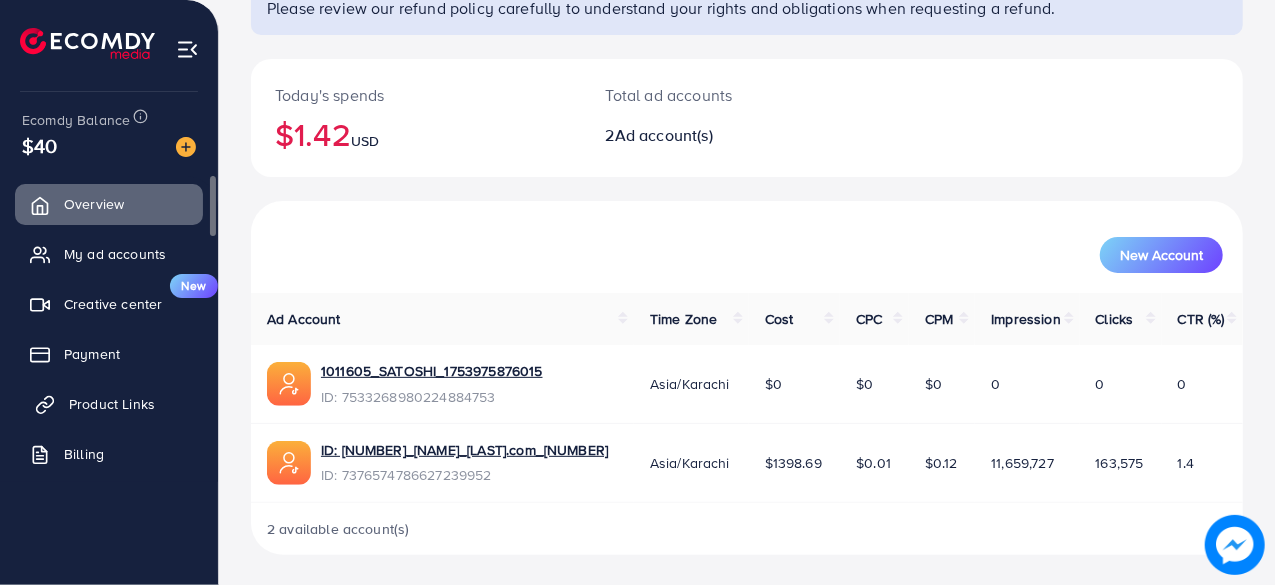 click on "Product Links" at bounding box center (109, 404) 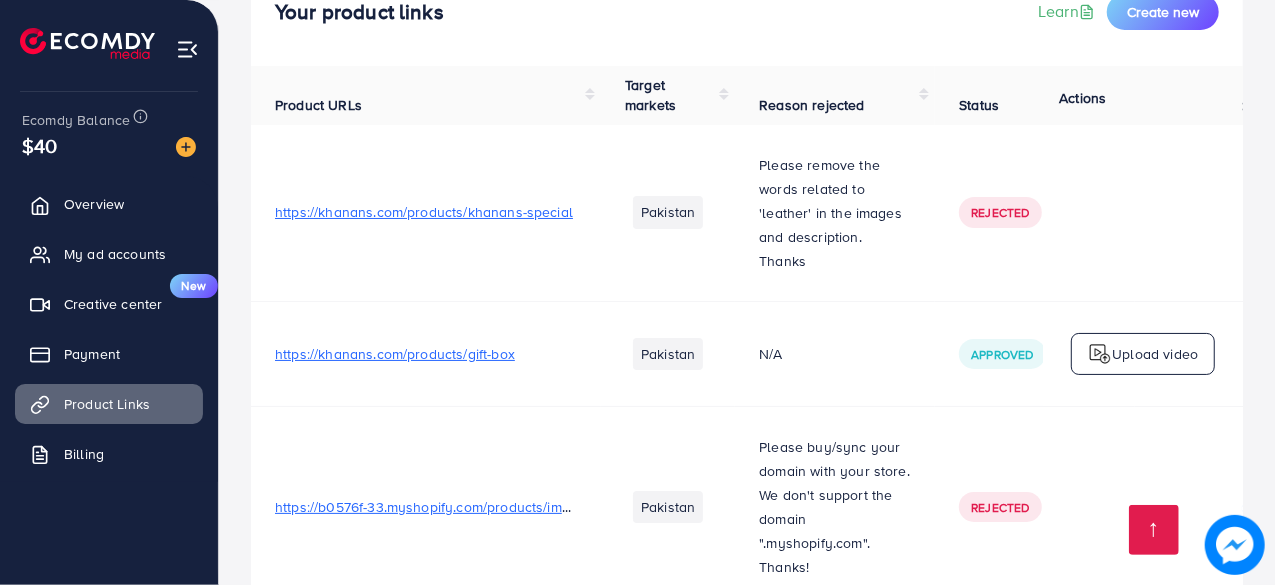 scroll, scrollTop: 400, scrollLeft: 0, axis: vertical 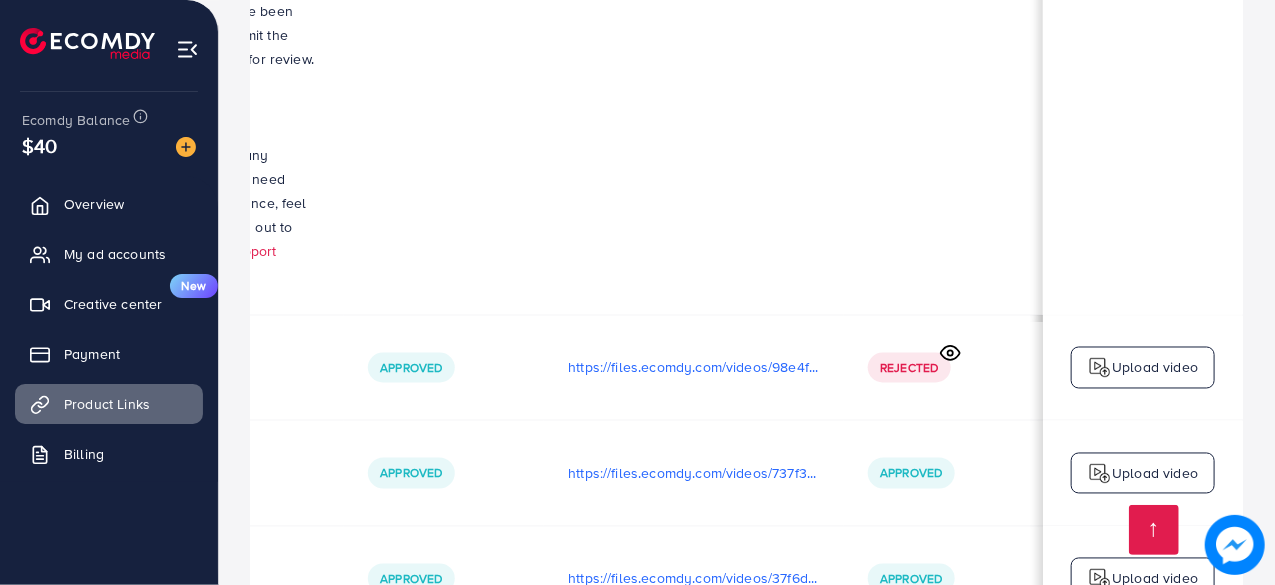 drag, startPoint x: 786, startPoint y: 326, endPoint x: 870, endPoint y: 302, distance: 87.36132 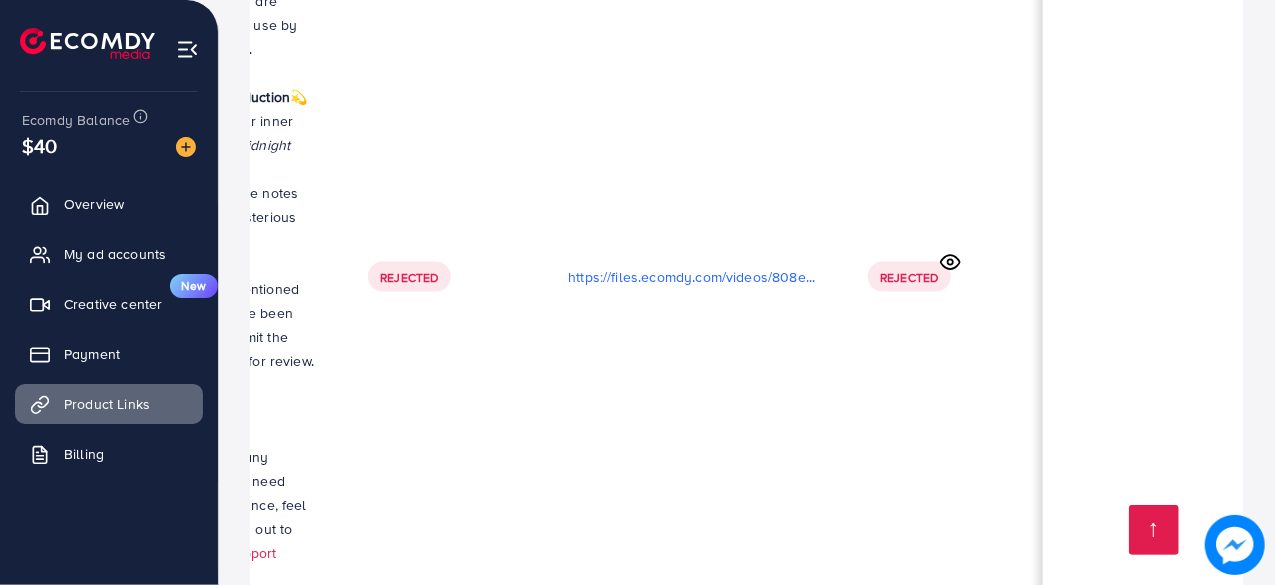 scroll, scrollTop: 32040, scrollLeft: 0, axis: vertical 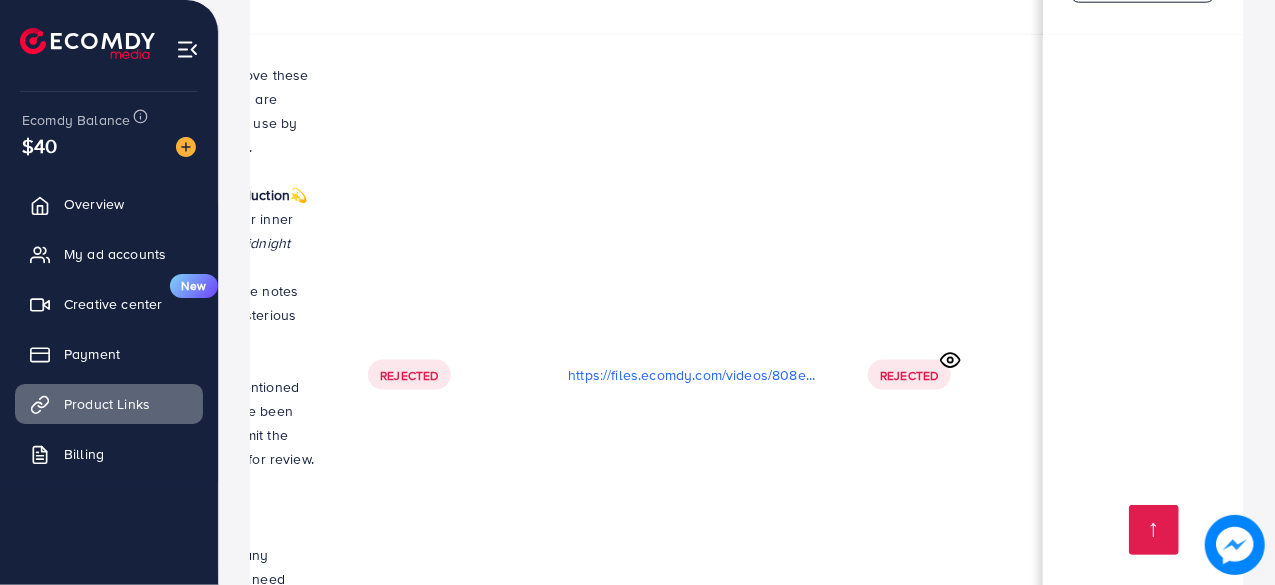 click on "https://files.ecomdy.com/videos/239ac9b7-b870-42eb-95c8-324af7773381-1754394765629.mp4" at bounding box center (694, 1611) 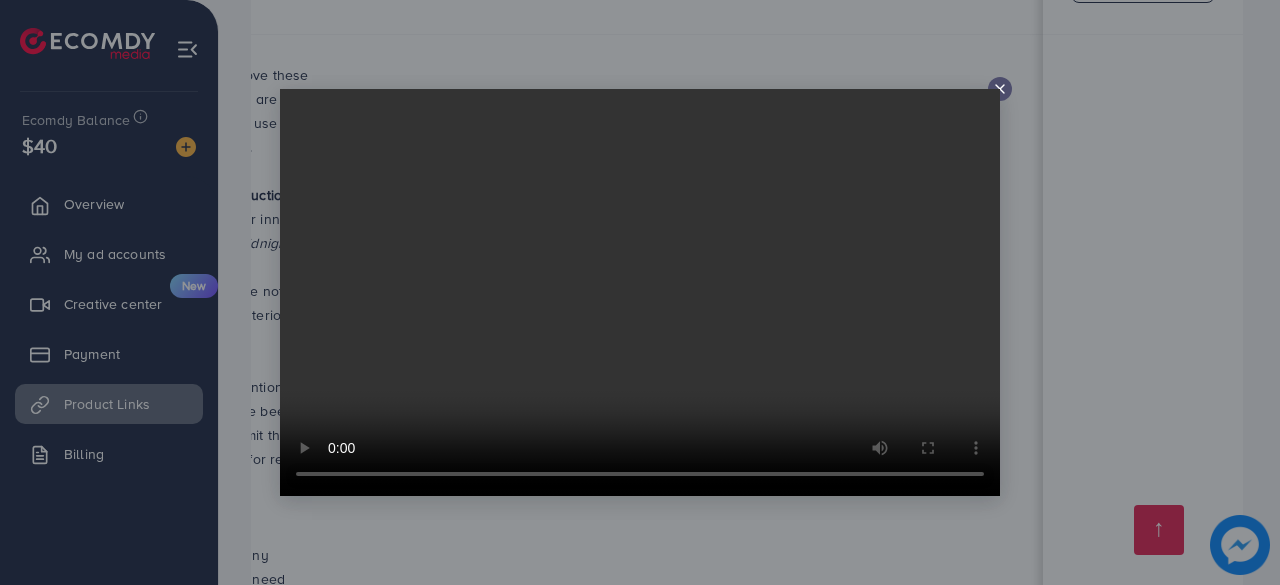 click 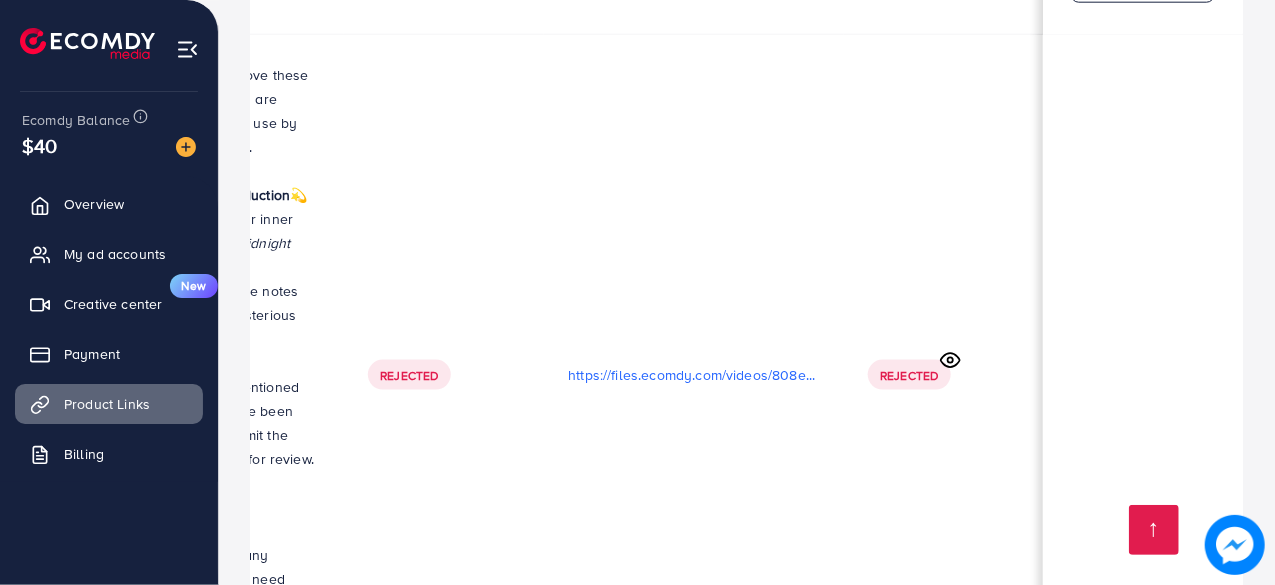 scroll, scrollTop: 0, scrollLeft: 586, axis: horizontal 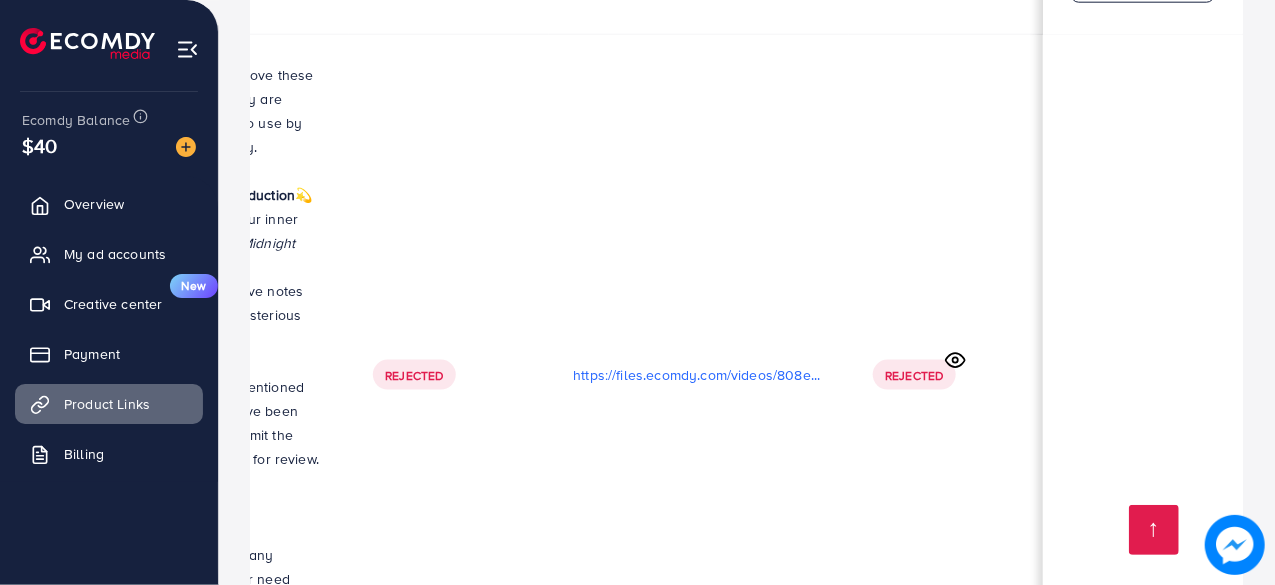 click on "https://files.ecomdy.com/videos/f1f5036f-118a-429d-965a-6594c70e3224-1753978070096.mp4" at bounding box center [699, 1505] 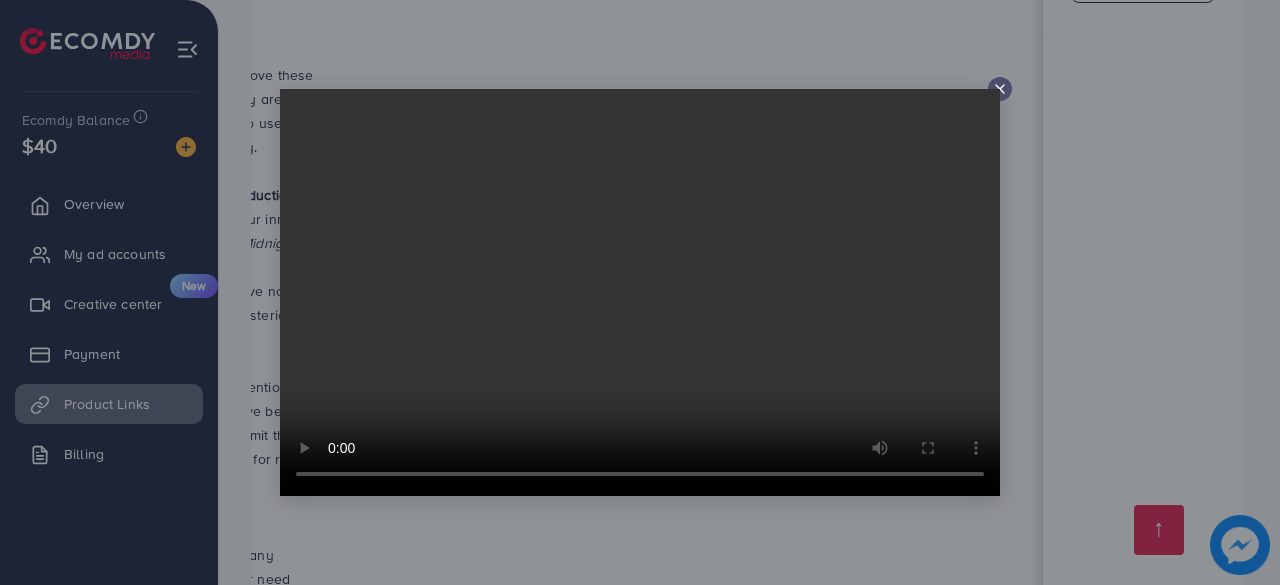 click at bounding box center [640, 292] 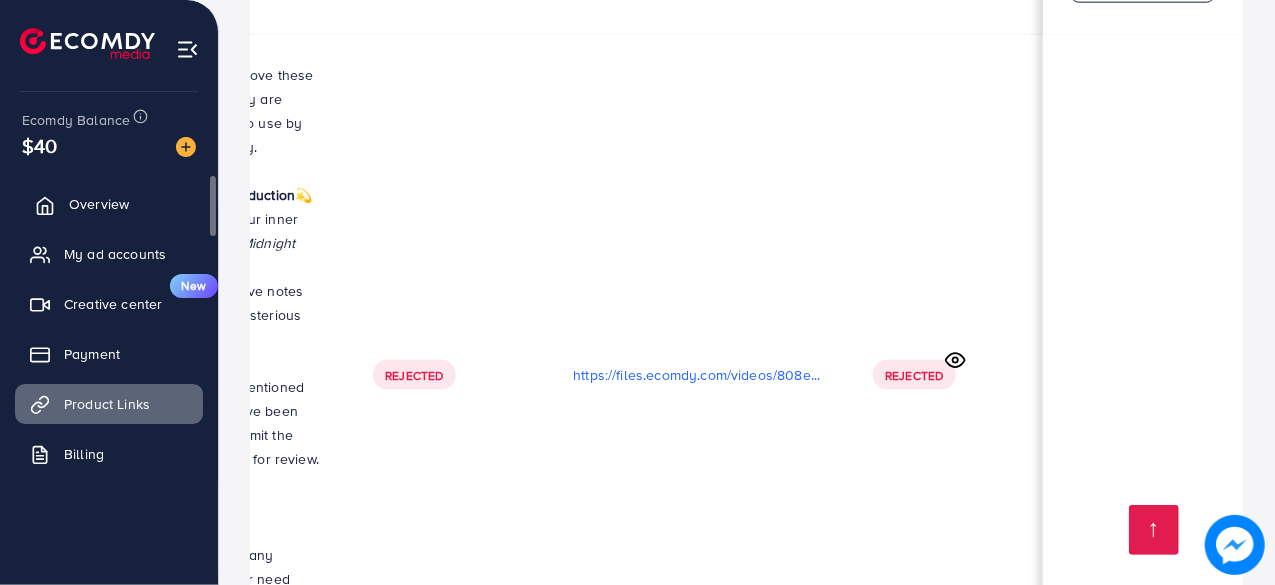 click on "Overview" at bounding box center [109, 204] 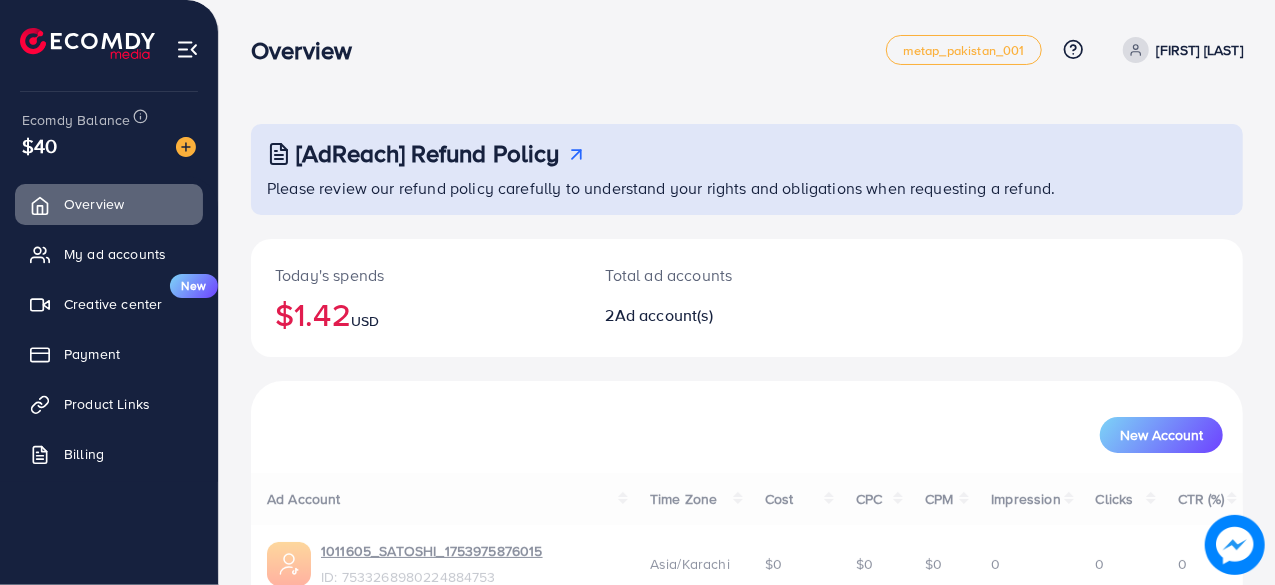 scroll, scrollTop: 180, scrollLeft: 0, axis: vertical 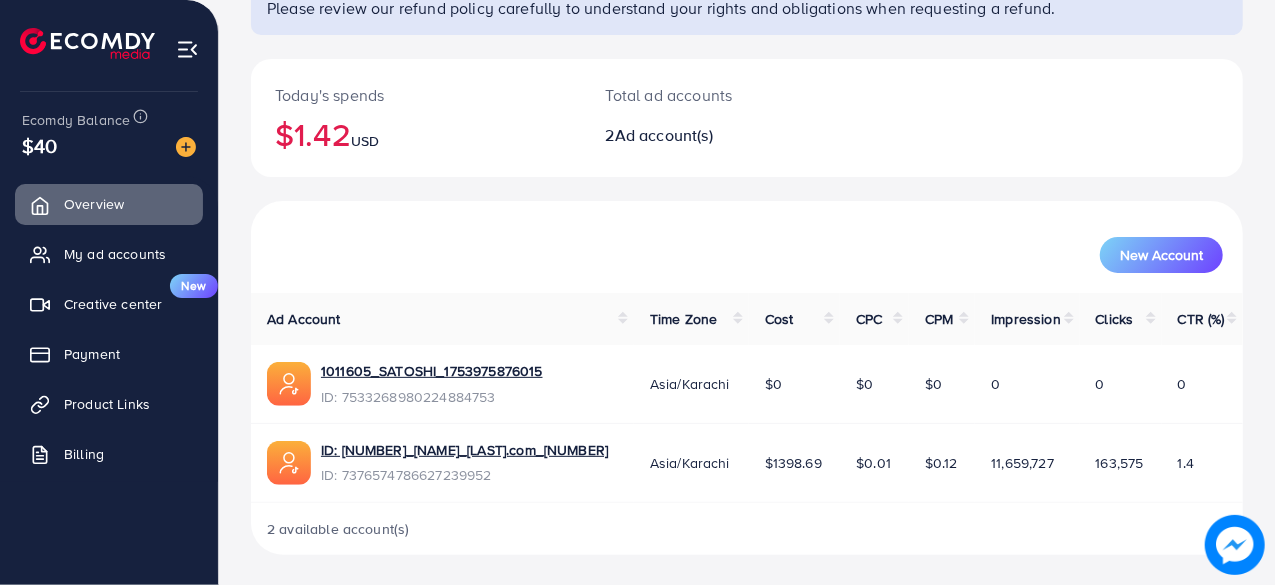 click on "Today's spends   $1.42  USD  Total ad accounts   2  Ad account(s)" at bounding box center (747, 118) 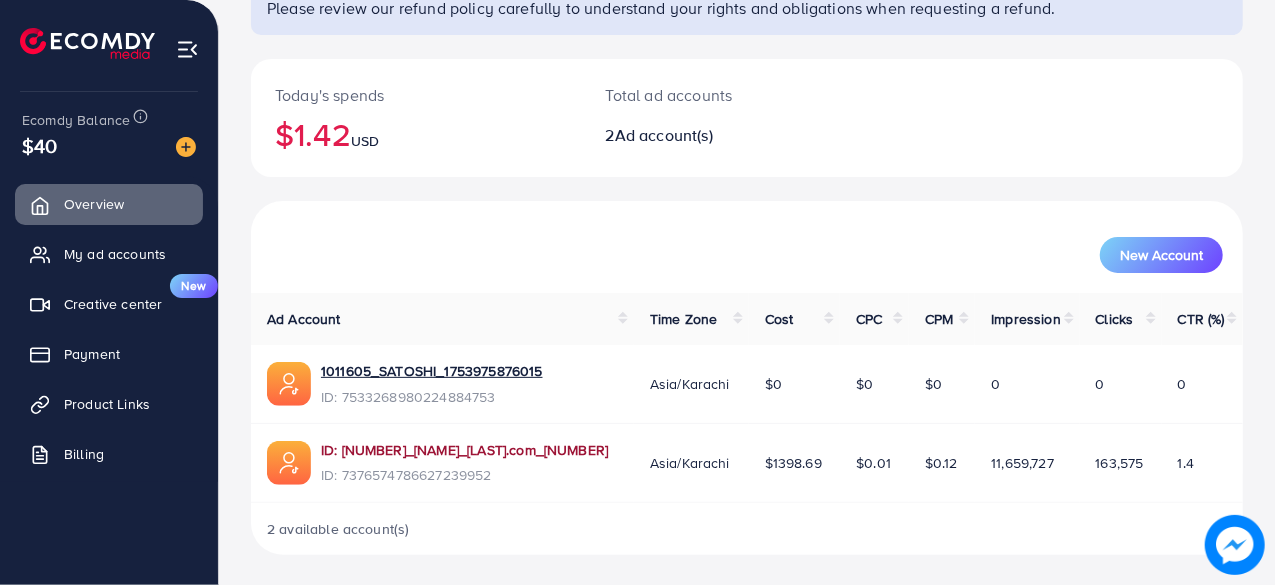 click on "1011605_[EMAIL].com_1717492686783" at bounding box center [464, 450] 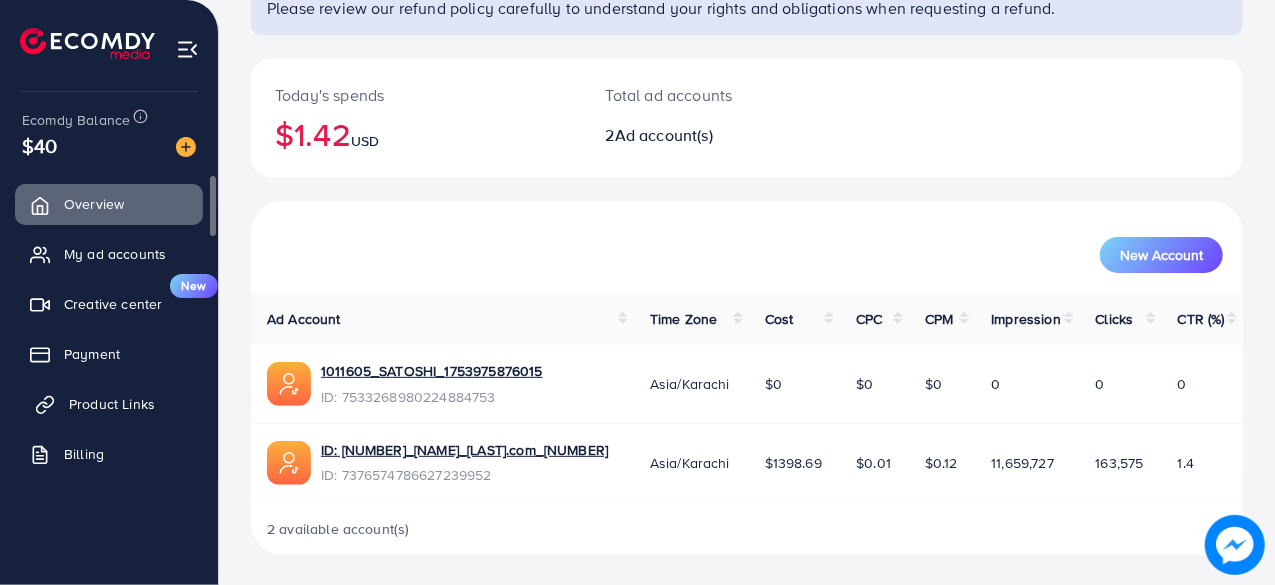 drag, startPoint x: 70, startPoint y: 380, endPoint x: 72, endPoint y: 393, distance: 13.152946 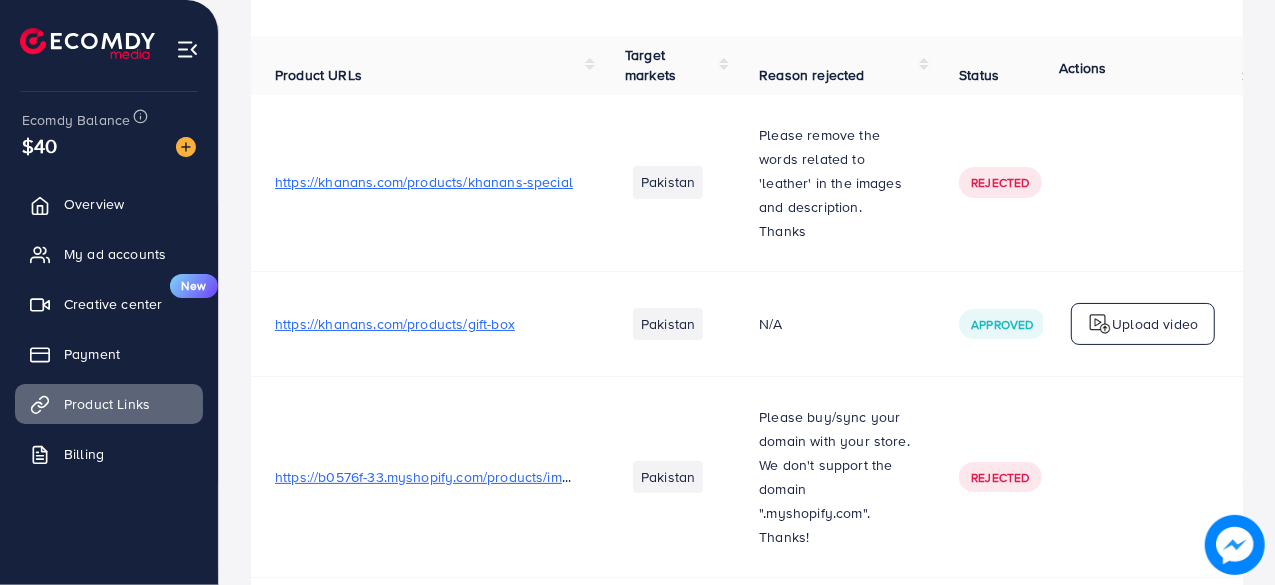 scroll, scrollTop: 0, scrollLeft: 0, axis: both 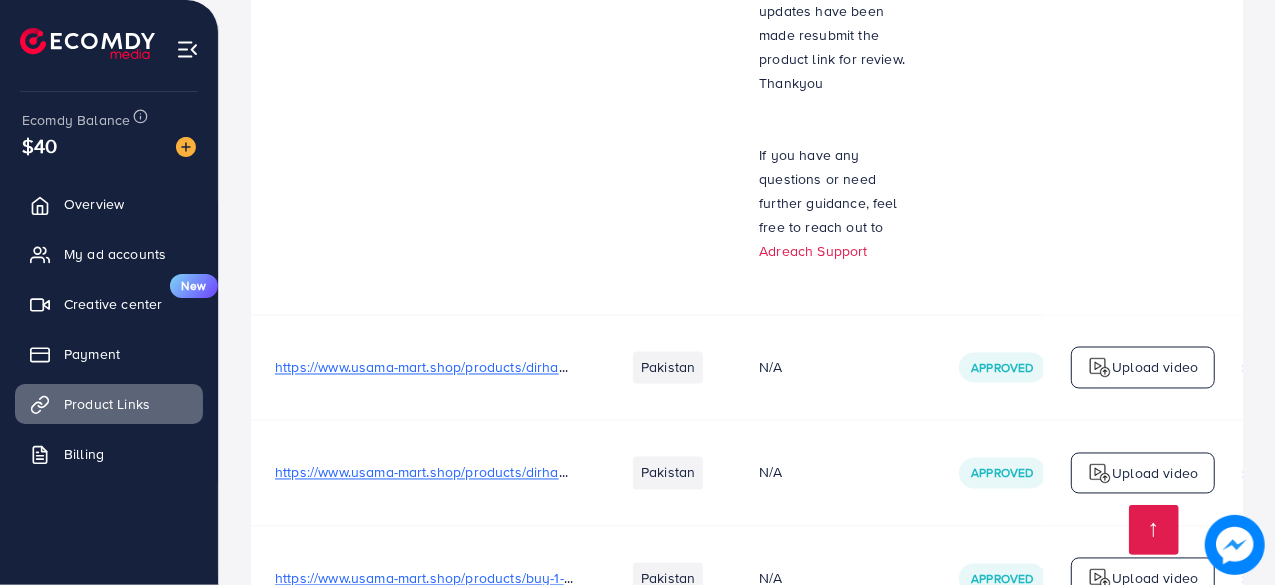 drag, startPoint x: 793, startPoint y: 265, endPoint x: 844, endPoint y: 422, distance: 165.07574 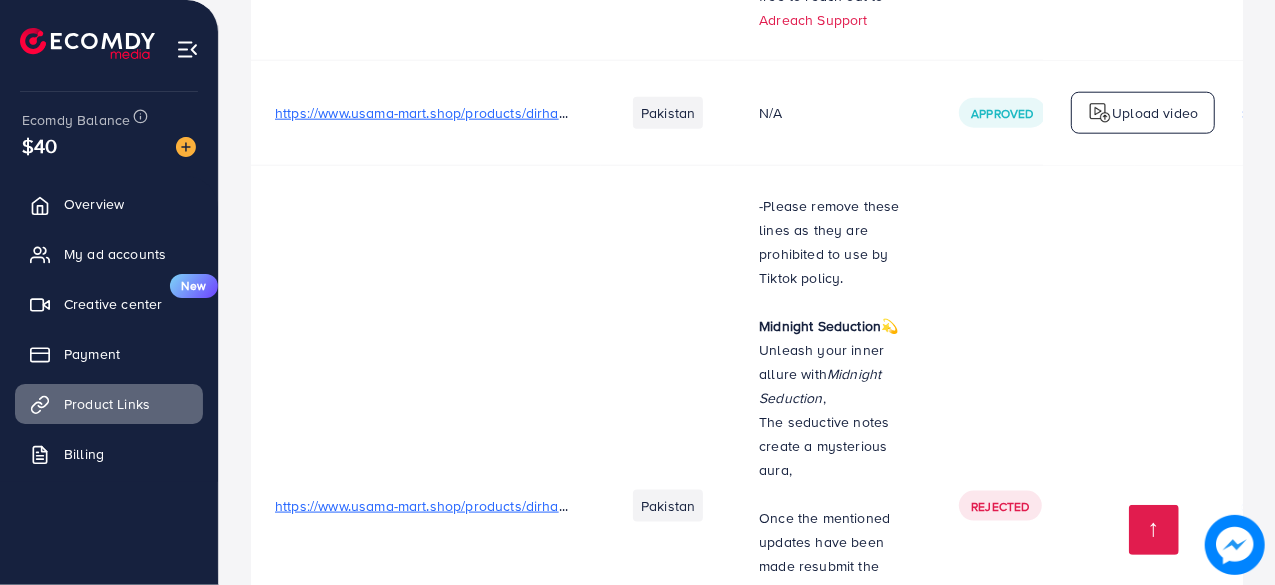 scroll, scrollTop: 31940, scrollLeft: 0, axis: vertical 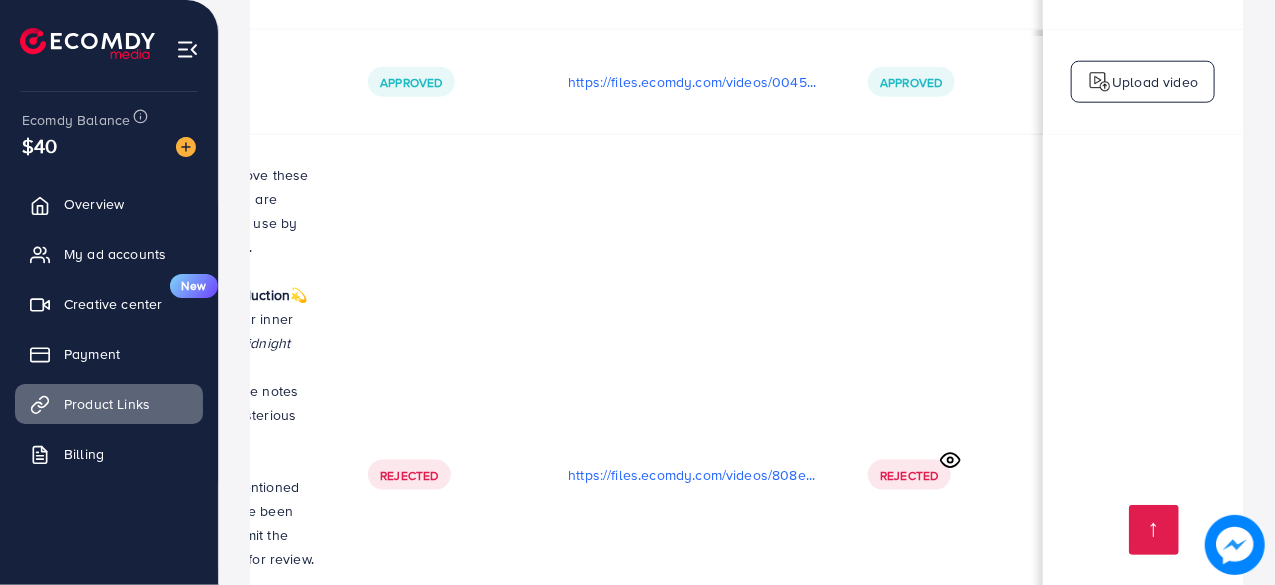 drag, startPoint x: 766, startPoint y: 409, endPoint x: 942, endPoint y: 383, distance: 177.9101 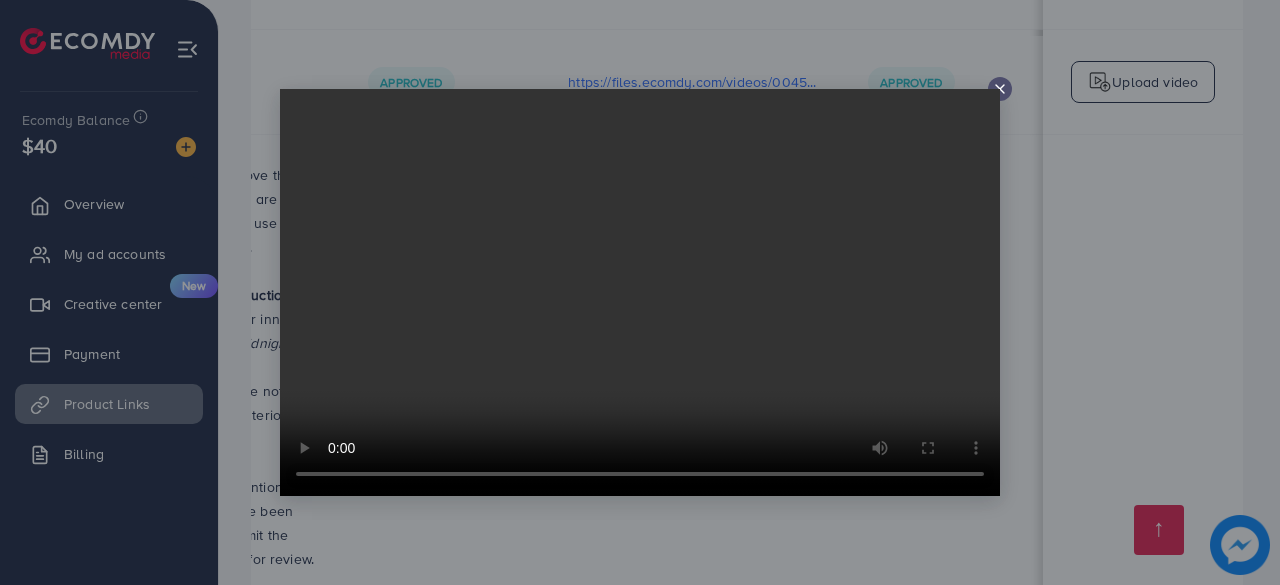 click at bounding box center (1000, 89) 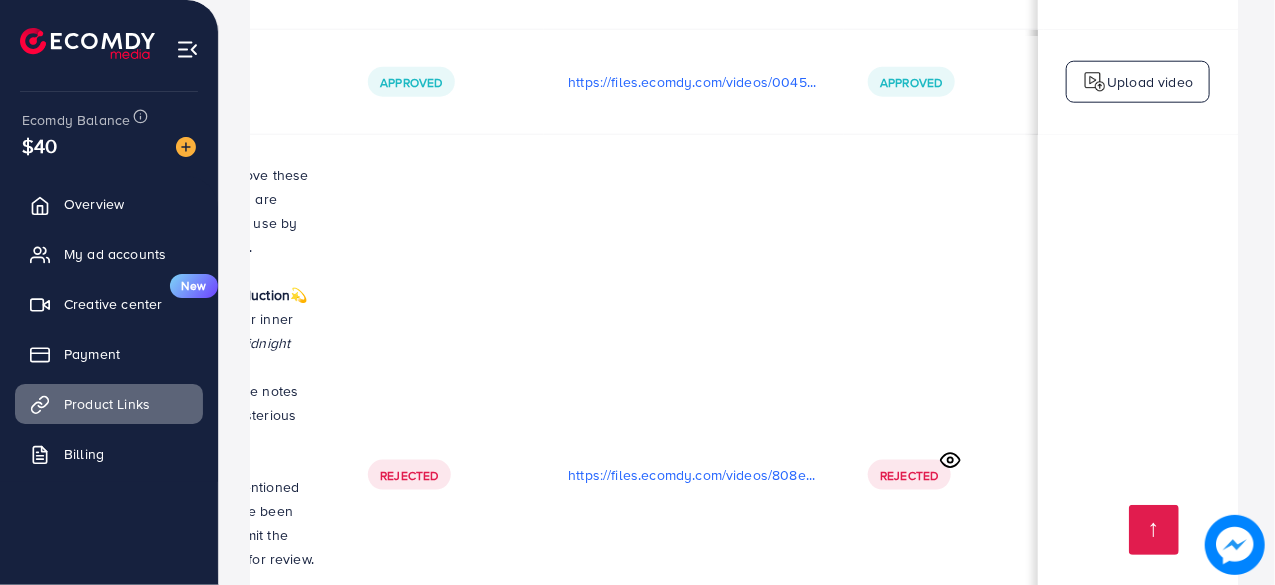 scroll, scrollTop: 0, scrollLeft: 586, axis: horizontal 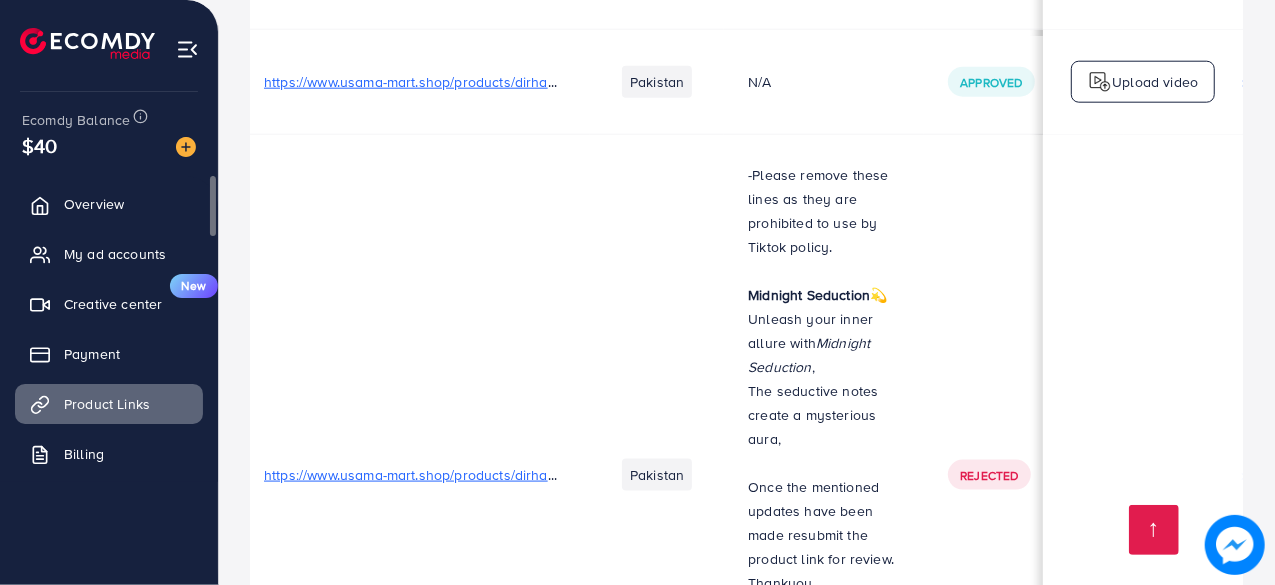 drag, startPoint x: 340, startPoint y: 248, endPoint x: 155, endPoint y: 279, distance: 187.57932 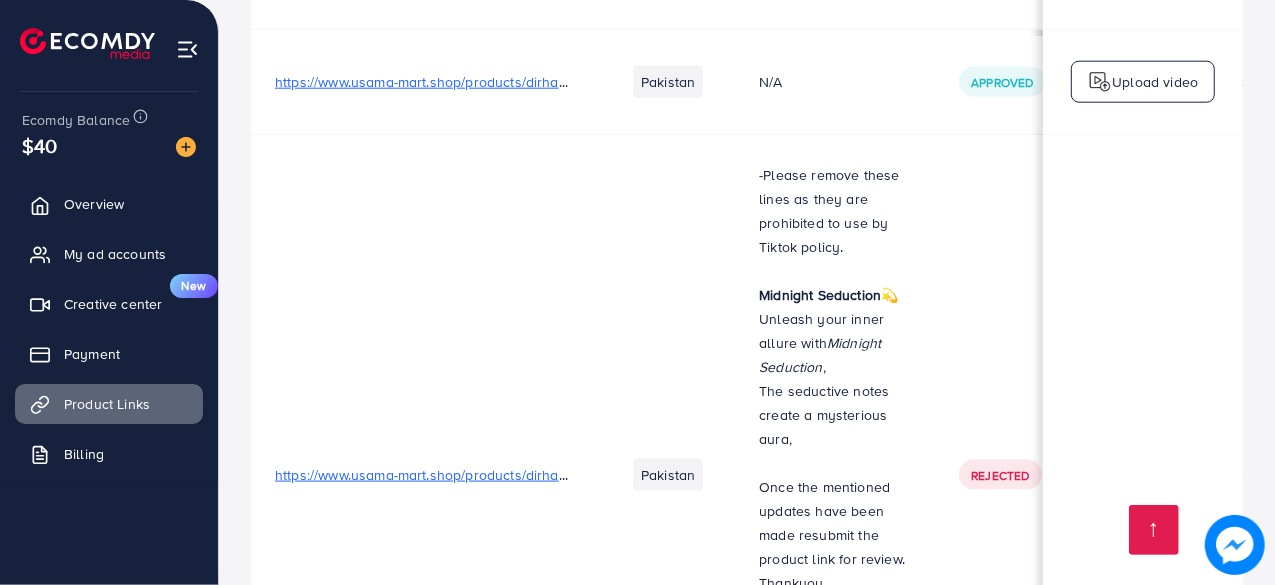 scroll, scrollTop: 13, scrollLeft: 0, axis: vertical 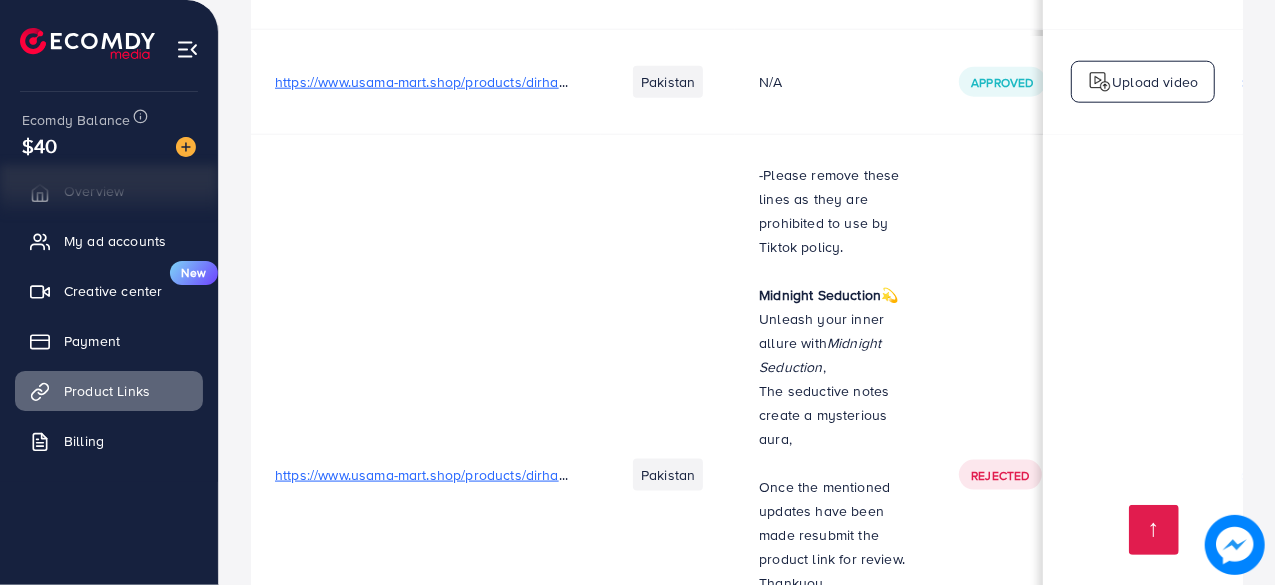 click on "https://www.usama-mart.shop/products/new-best-deal-pack-of-1-ameeer-al-oud" at bounding box center [525, 1605] 